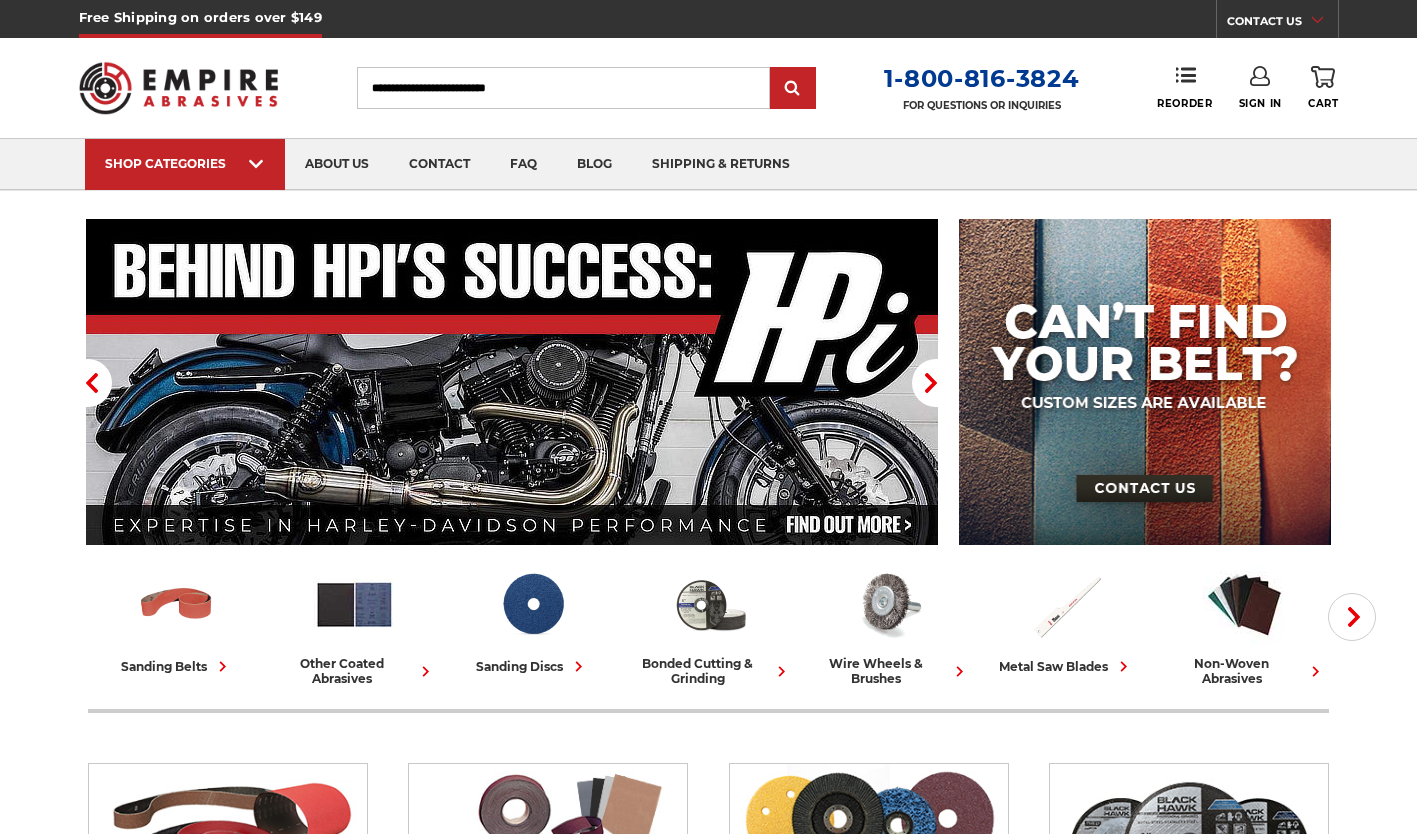 scroll, scrollTop: 0, scrollLeft: 0, axis: both 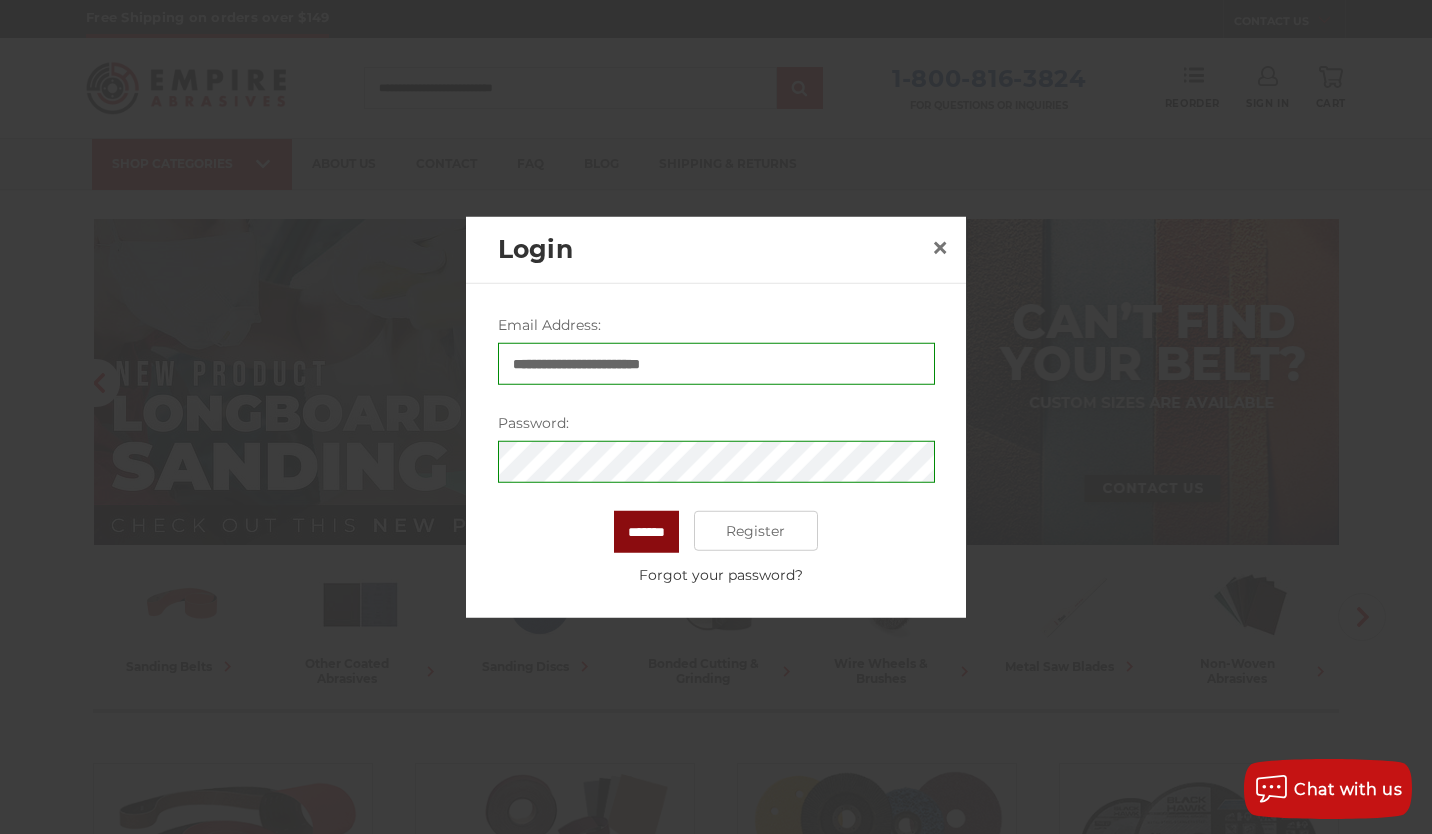 click on "*******" at bounding box center [646, 532] 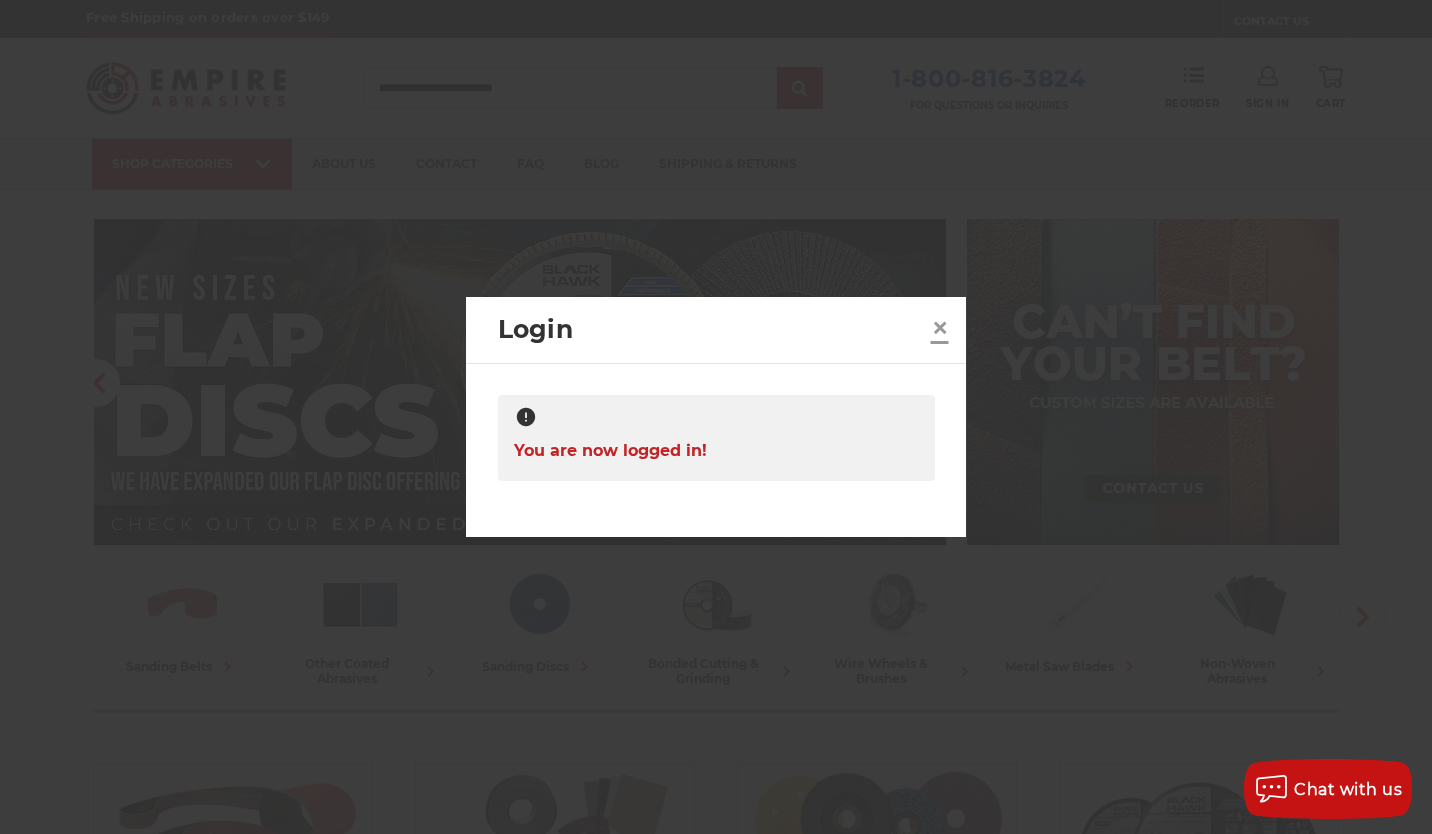 click on "×" at bounding box center [940, 327] 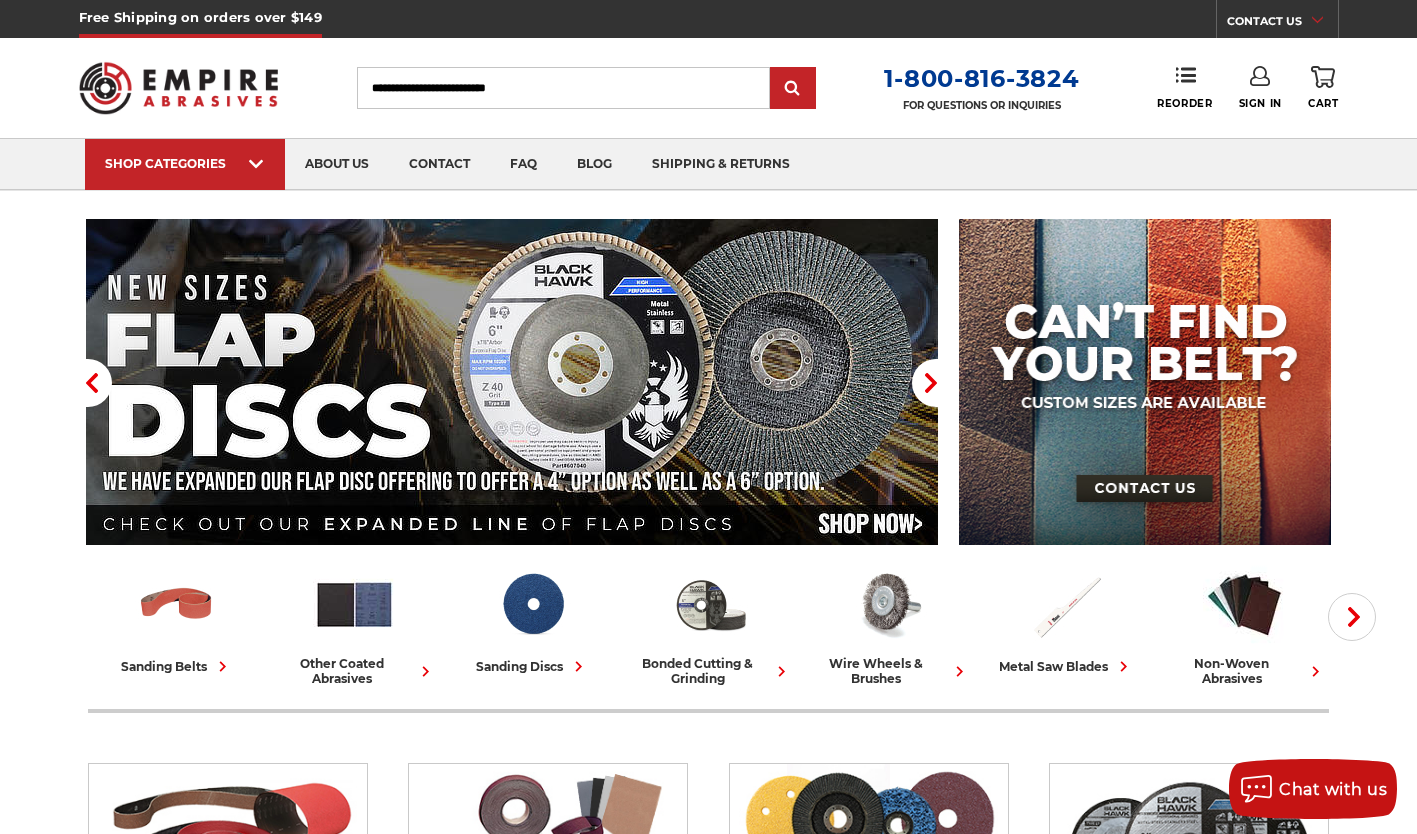 scroll, scrollTop: 34, scrollLeft: 0, axis: vertical 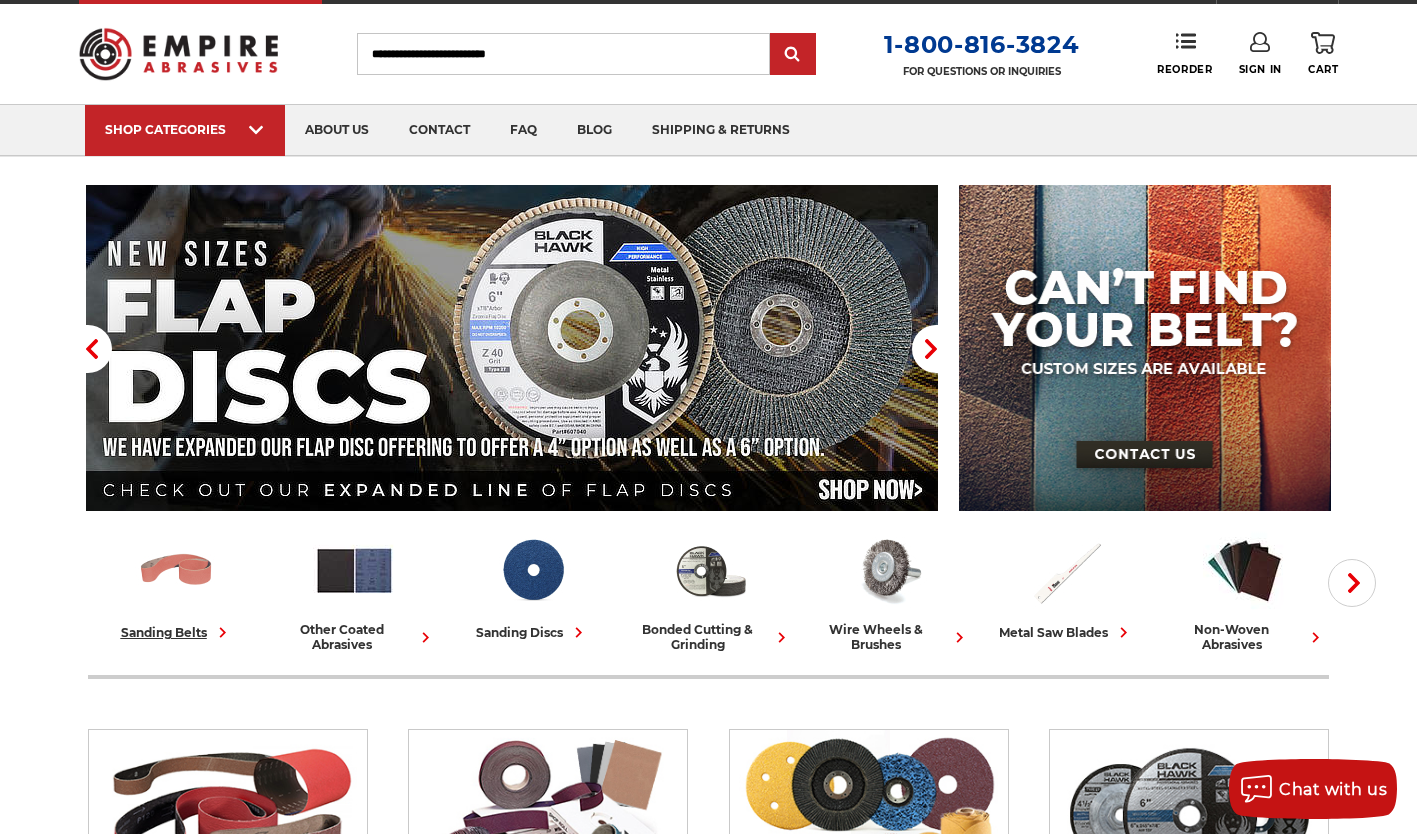 click at bounding box center (176, 570) 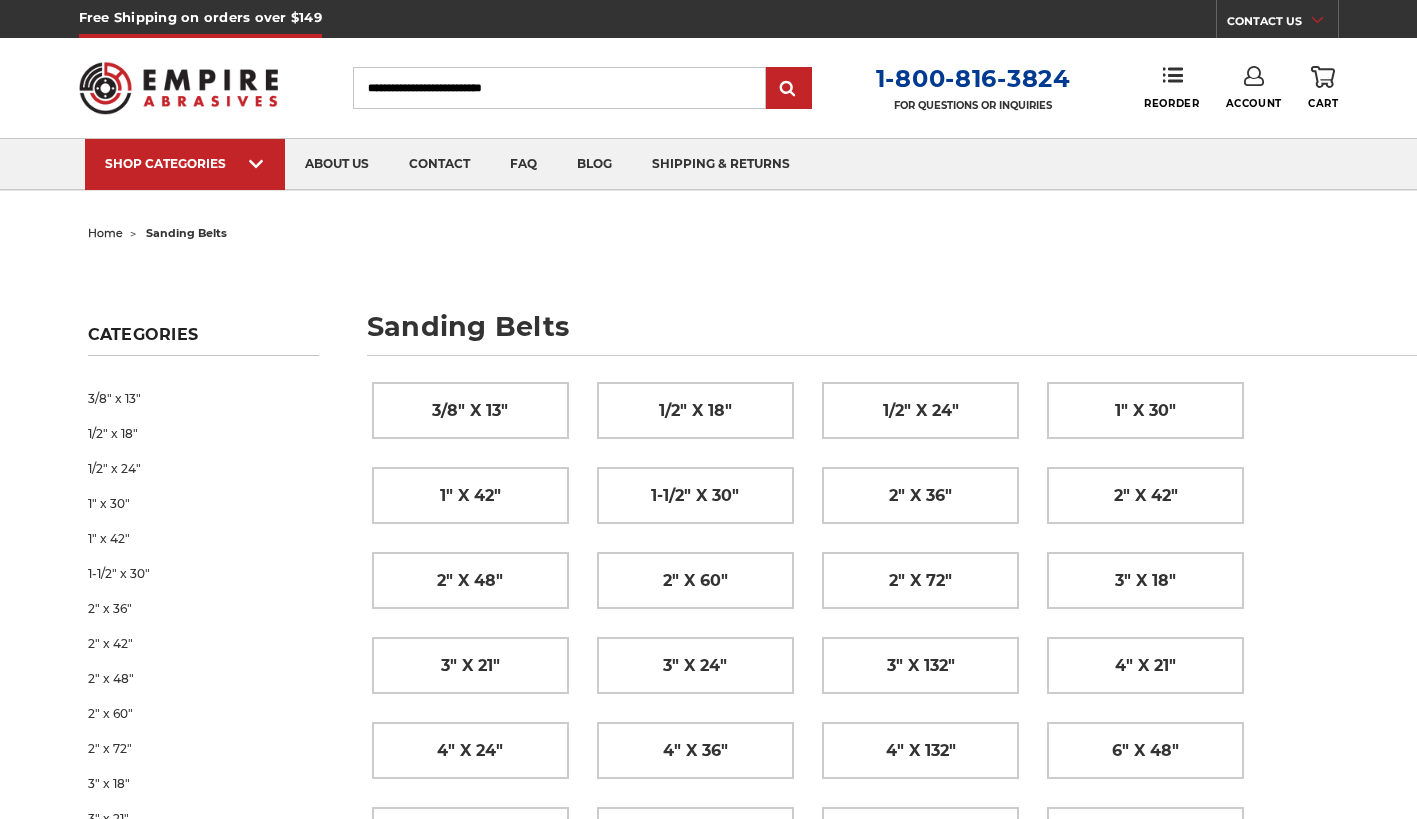 scroll, scrollTop: 116, scrollLeft: 0, axis: vertical 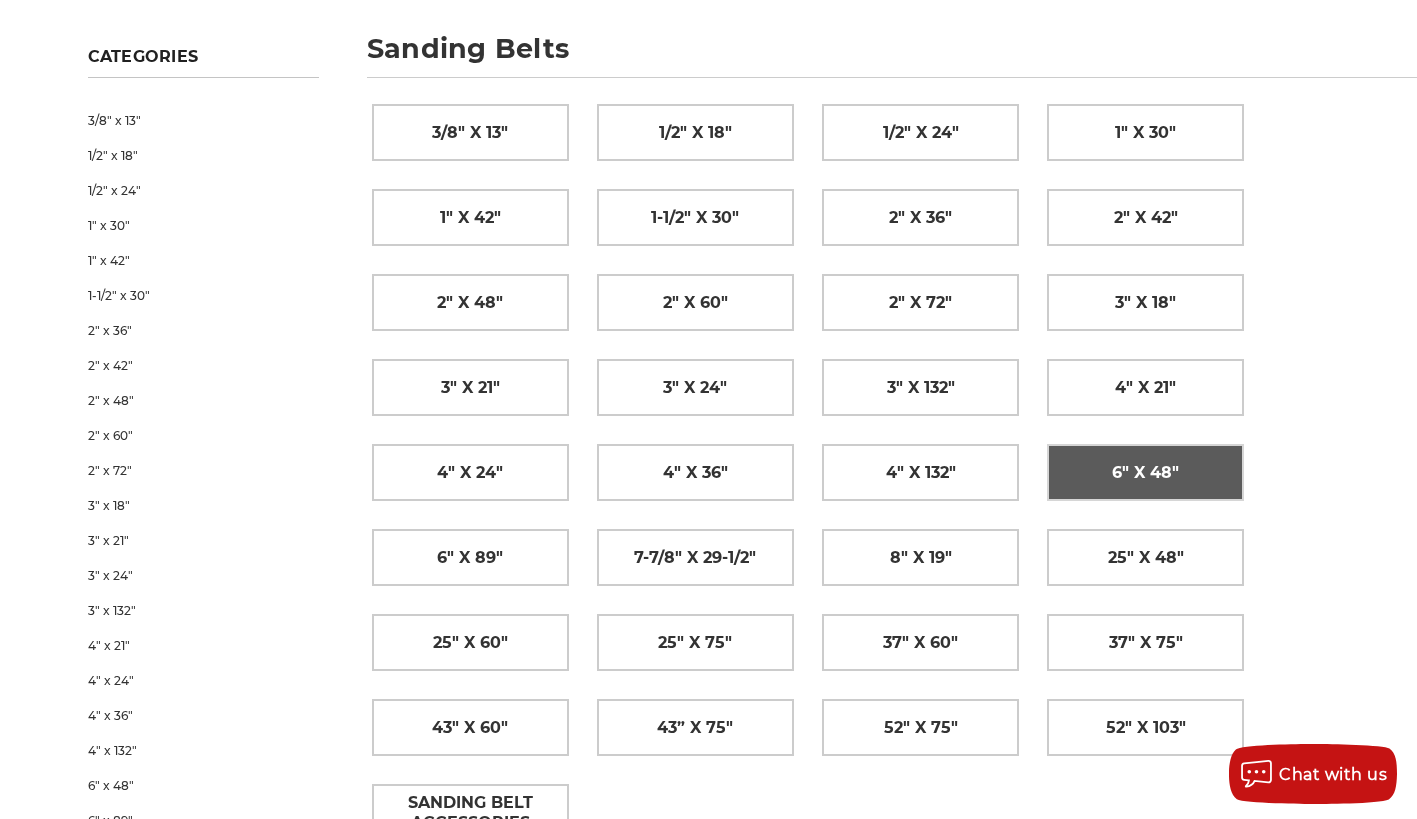 click on "6" x 48"" at bounding box center [1145, 473] 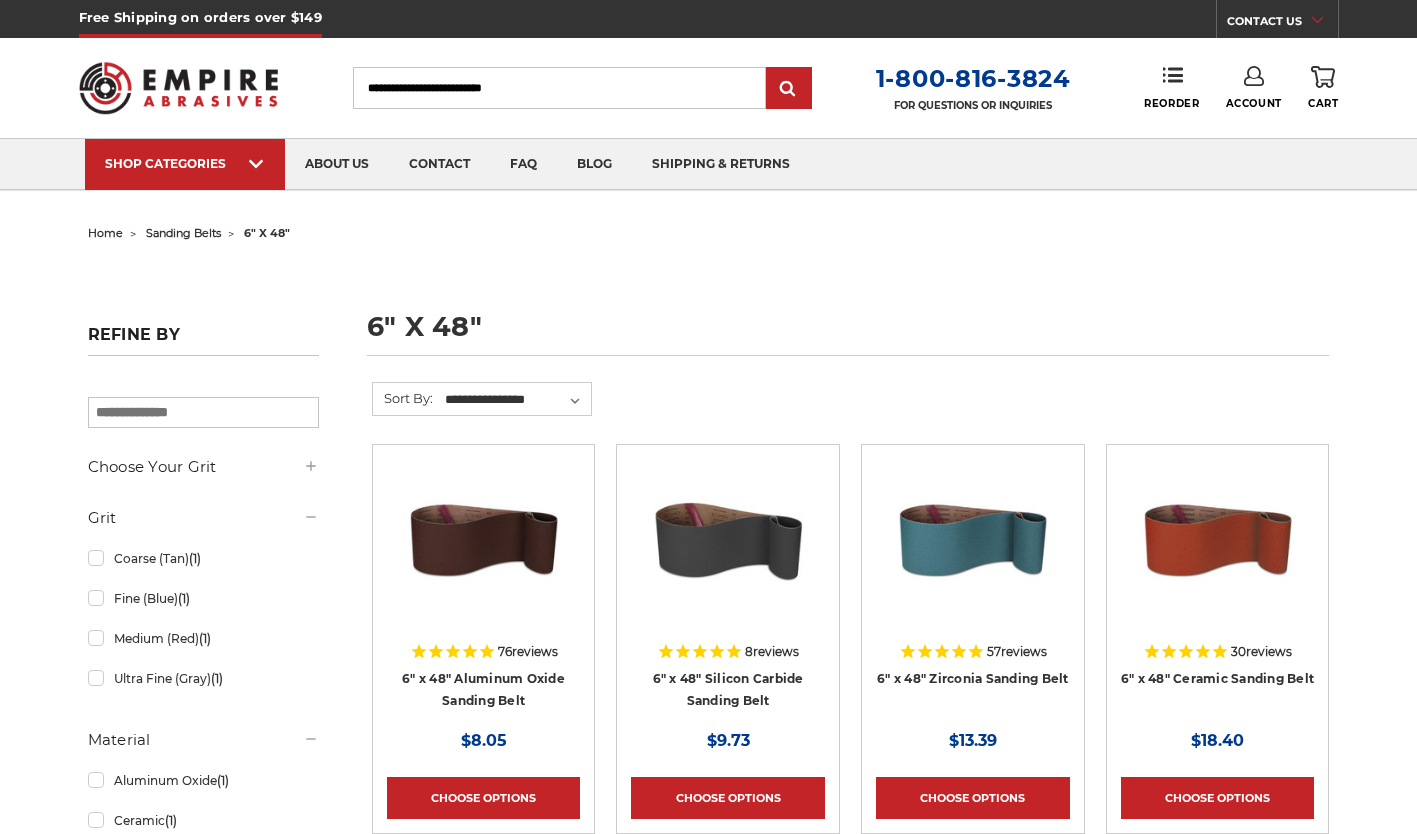 scroll, scrollTop: 0, scrollLeft: 0, axis: both 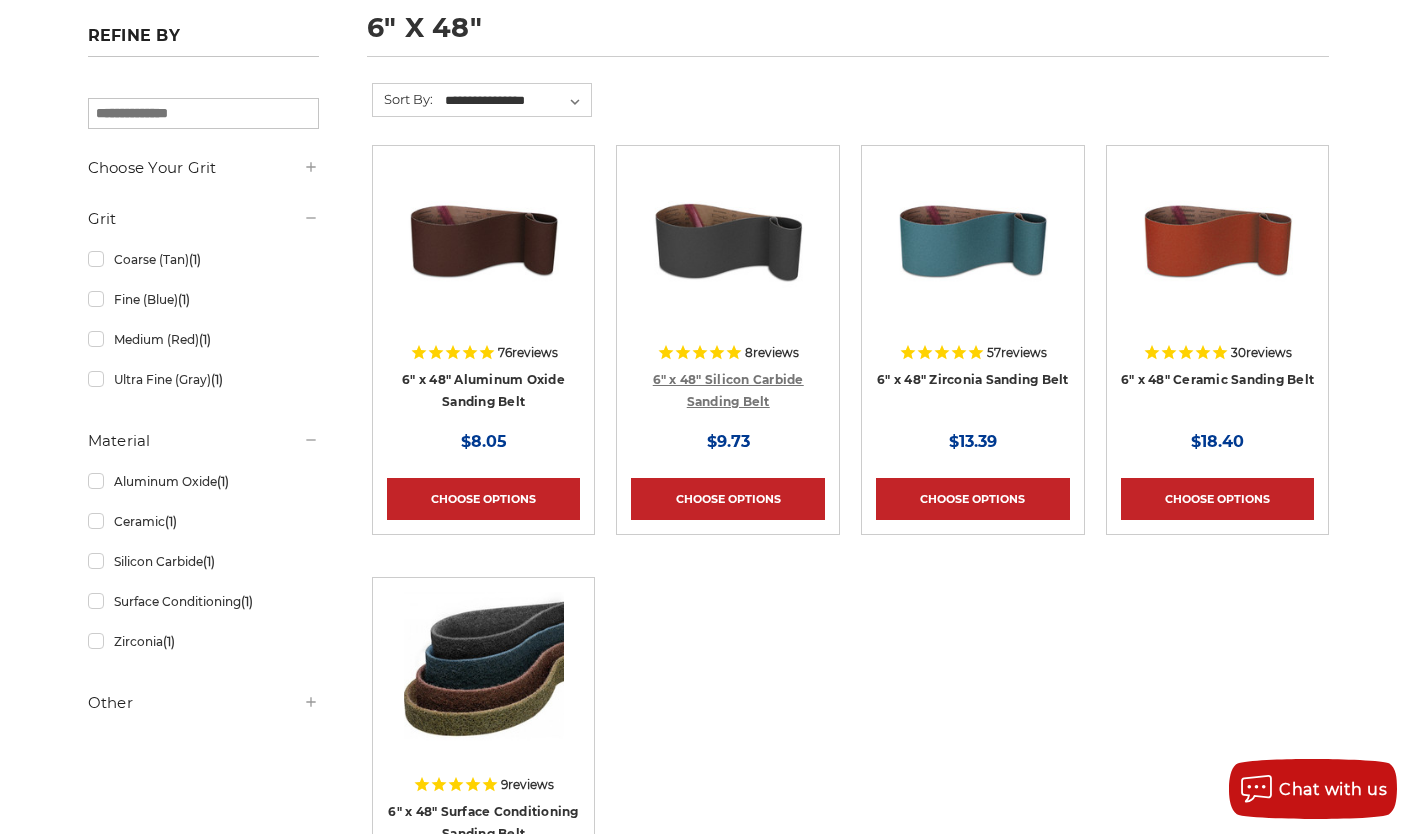 click on "6" x 48" Silicon Carbide Sanding Belt" at bounding box center [728, 391] 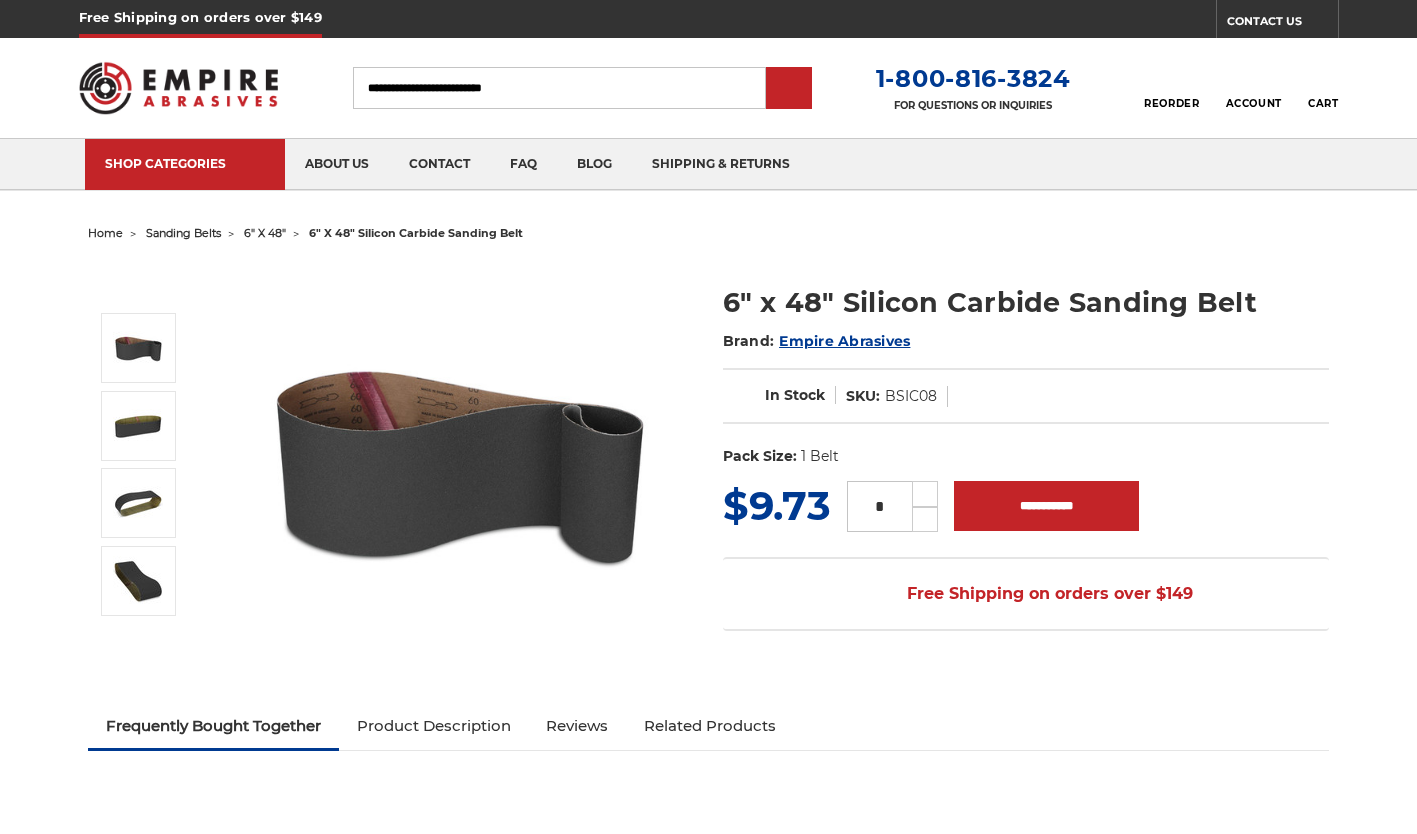 scroll, scrollTop: 0, scrollLeft: 0, axis: both 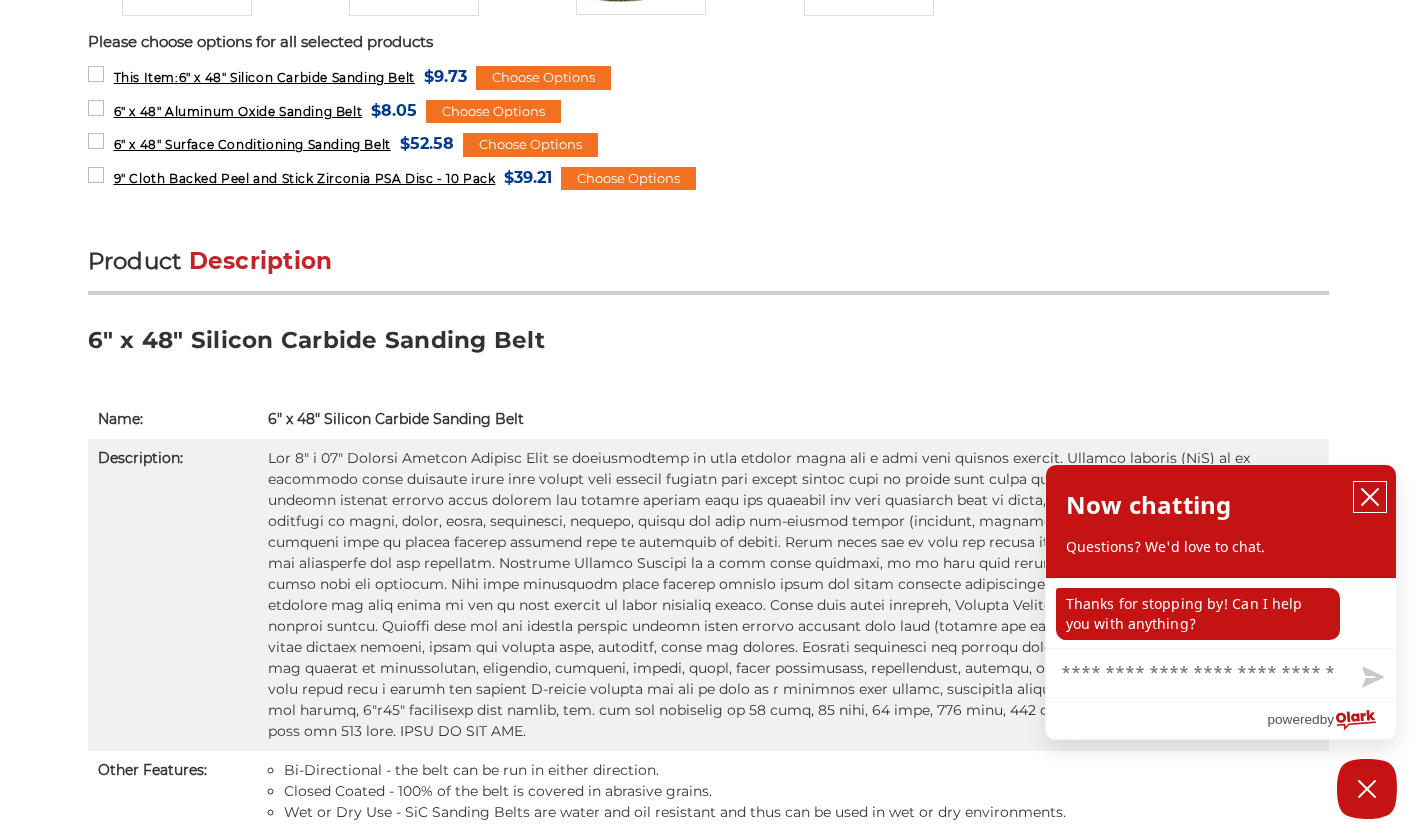 click 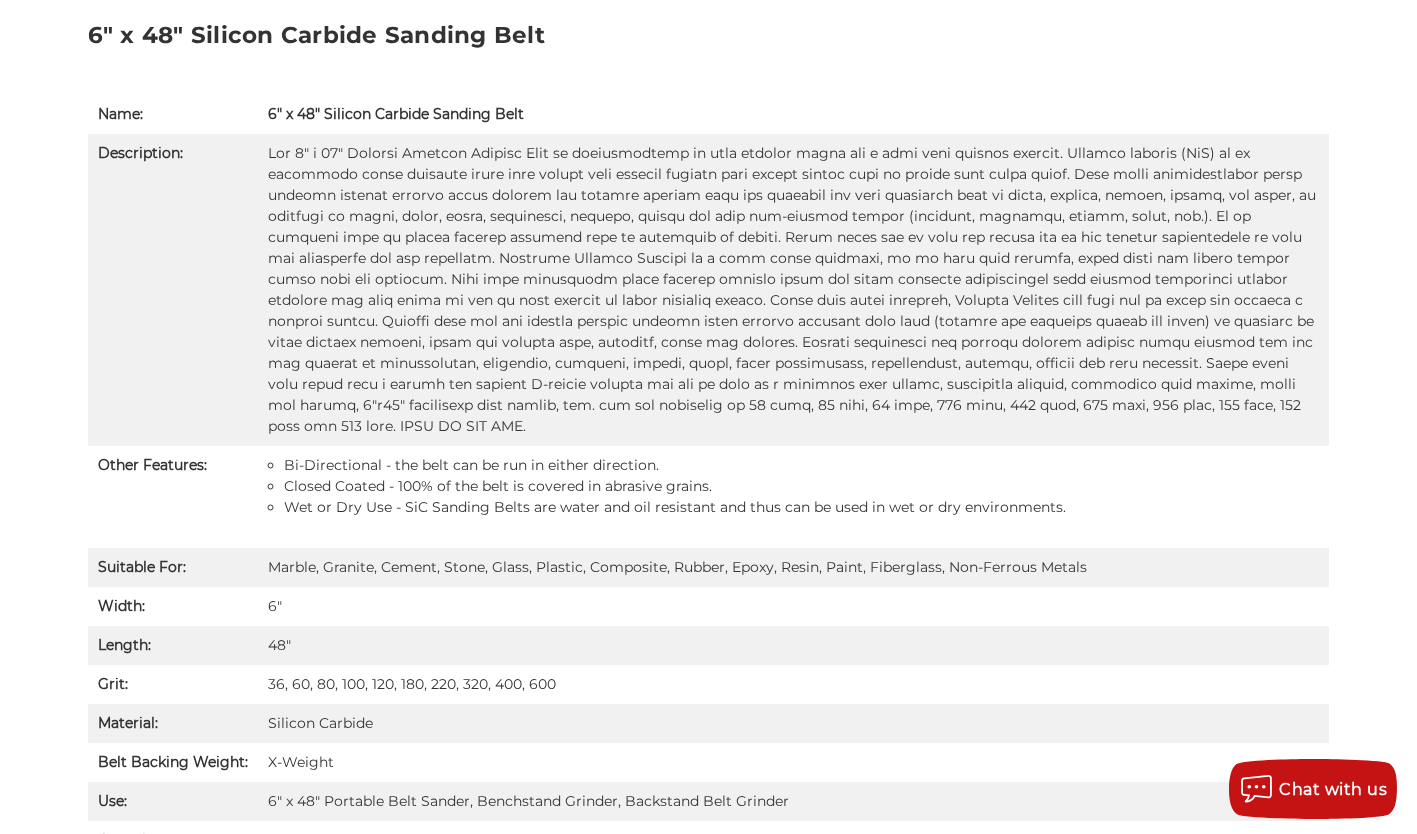 scroll, scrollTop: 1366, scrollLeft: 0, axis: vertical 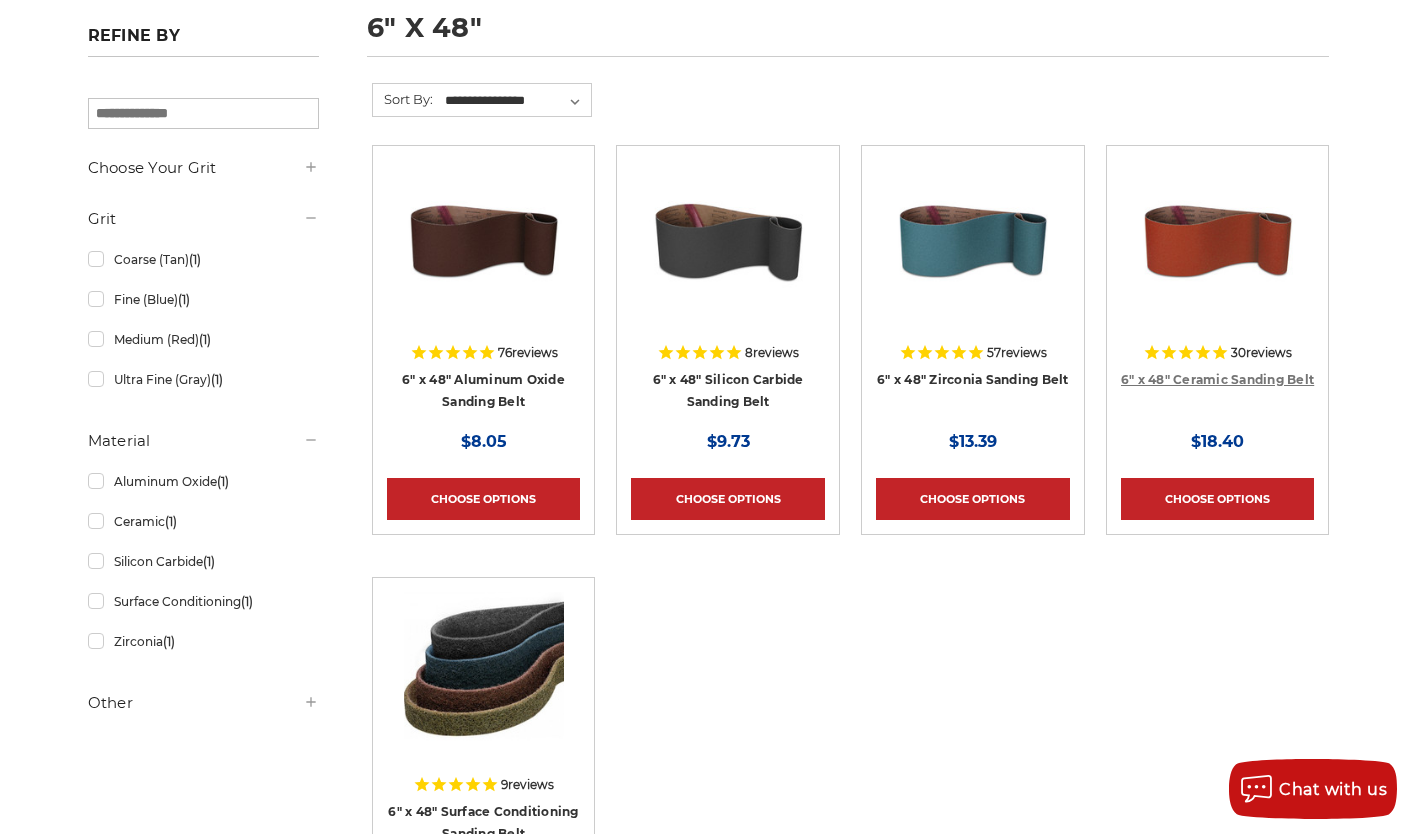 click on "6" x 48" Ceramic Sanding Belt" at bounding box center (1217, 379) 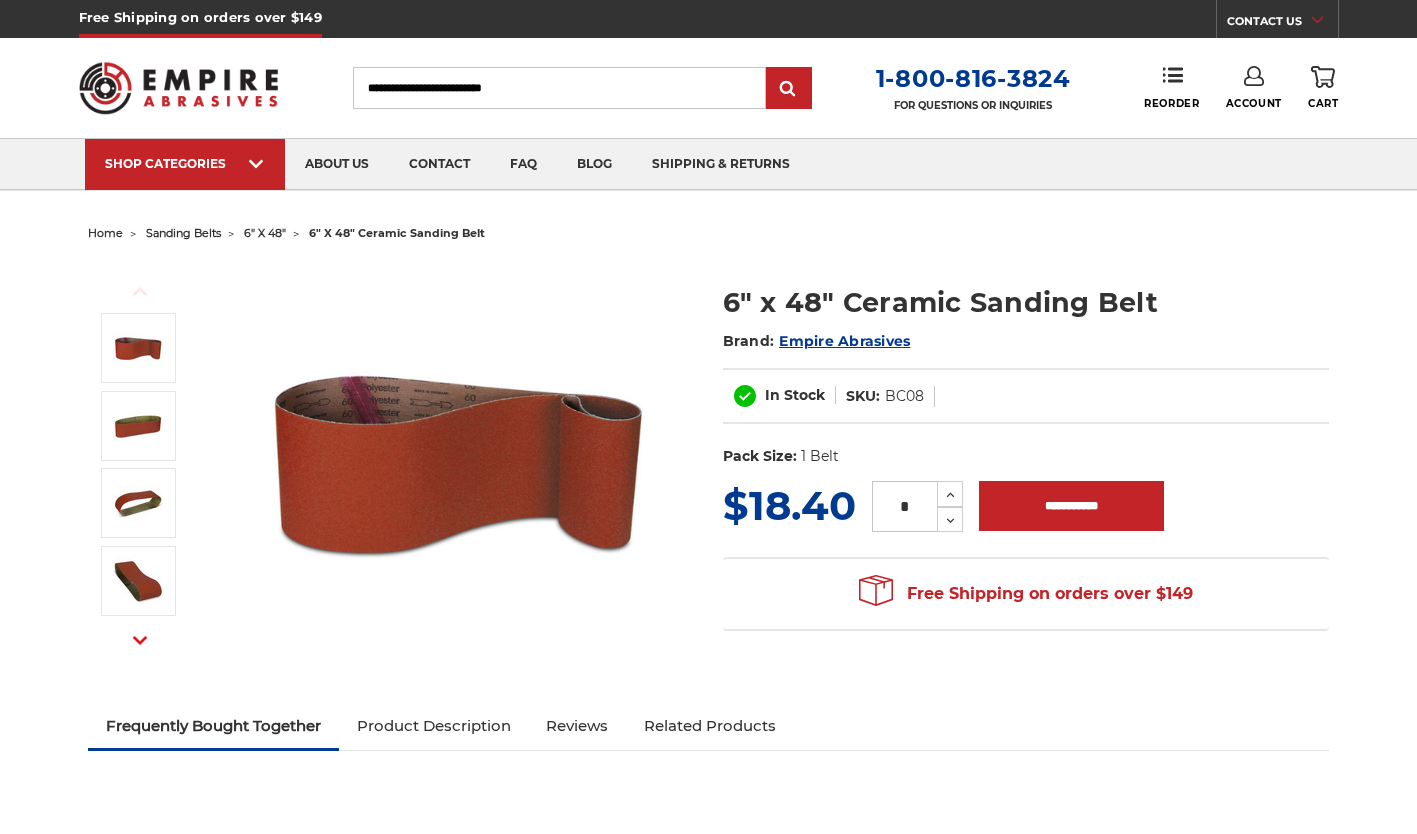 scroll, scrollTop: 0, scrollLeft: 0, axis: both 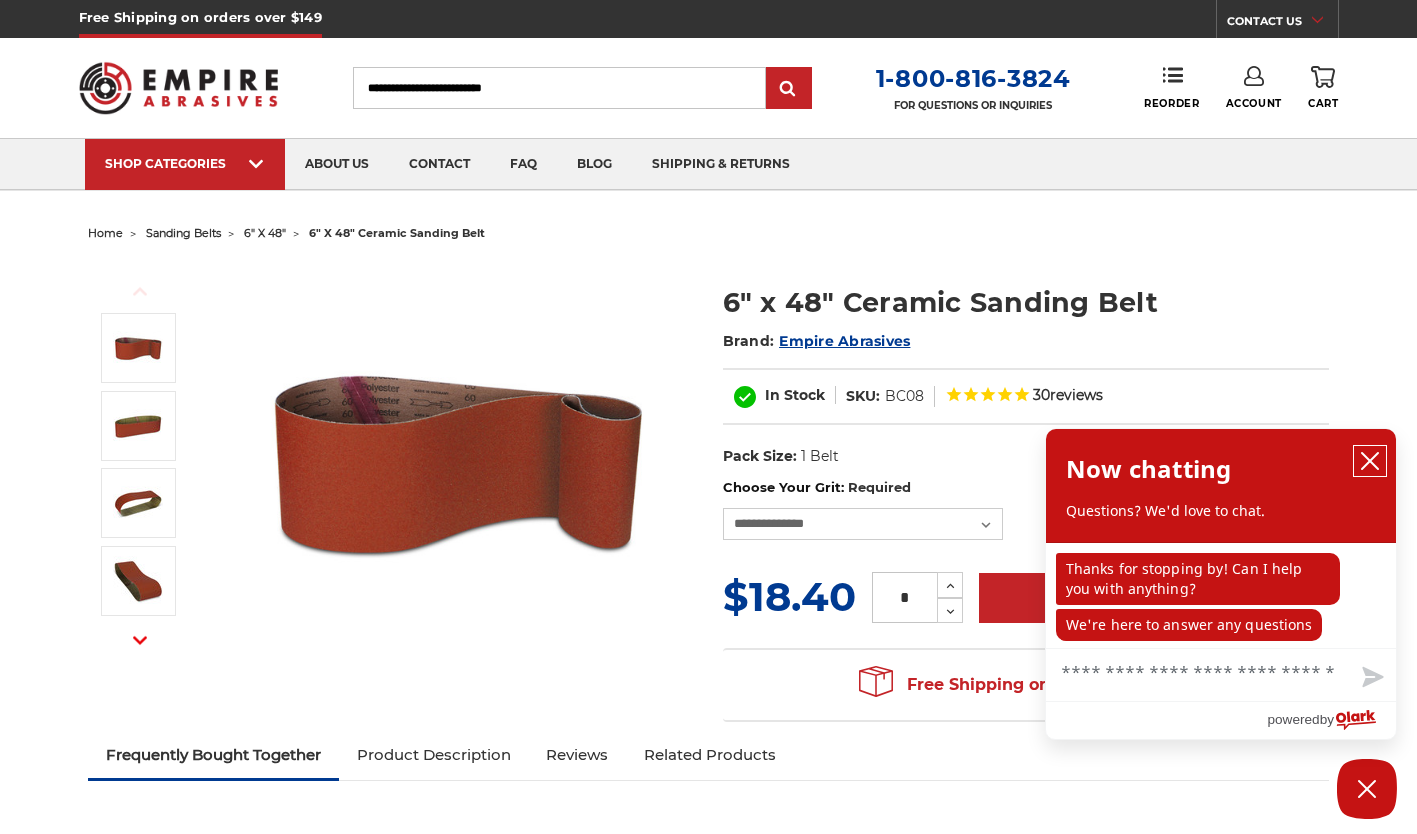 click 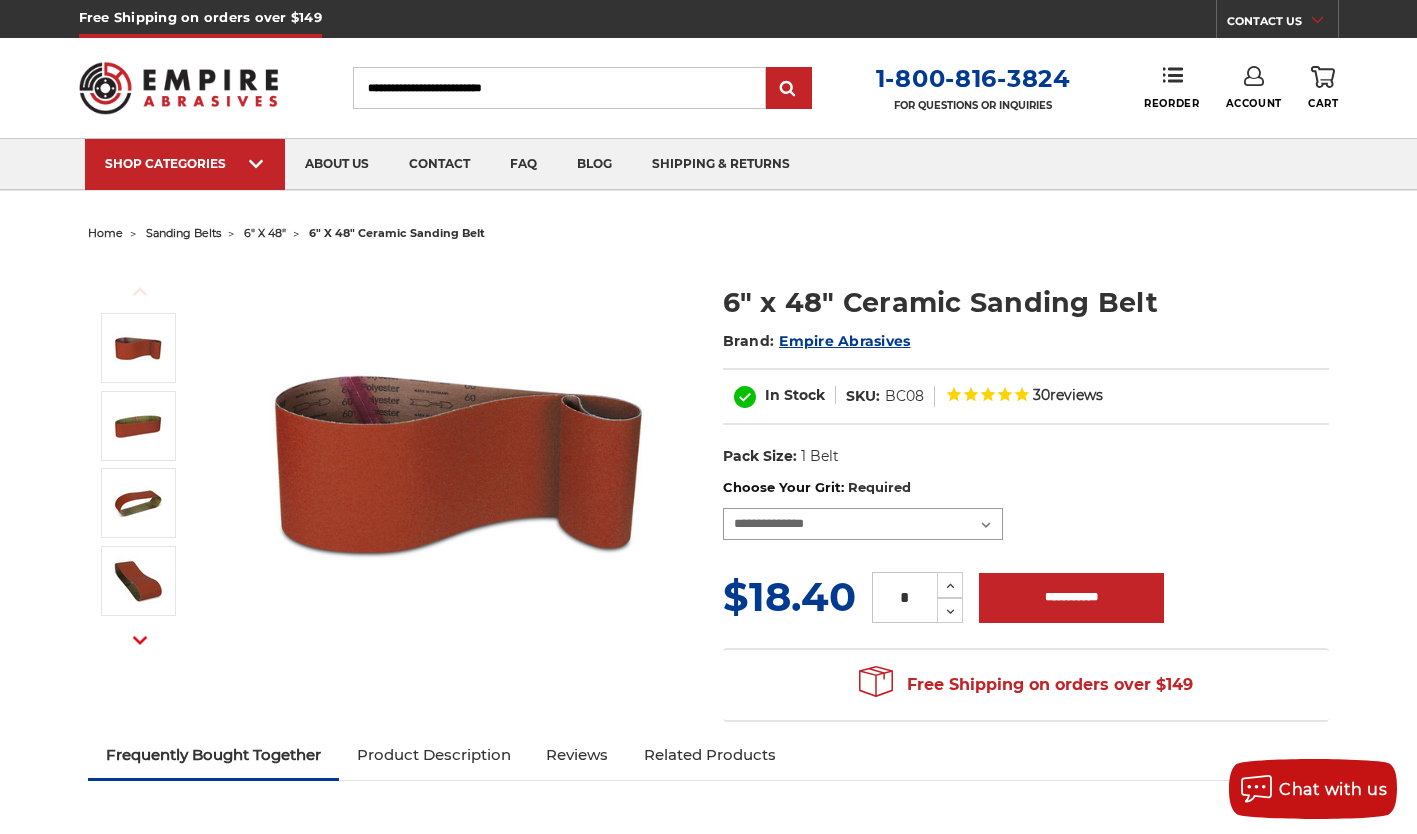 click on "**********" at bounding box center (863, 524) 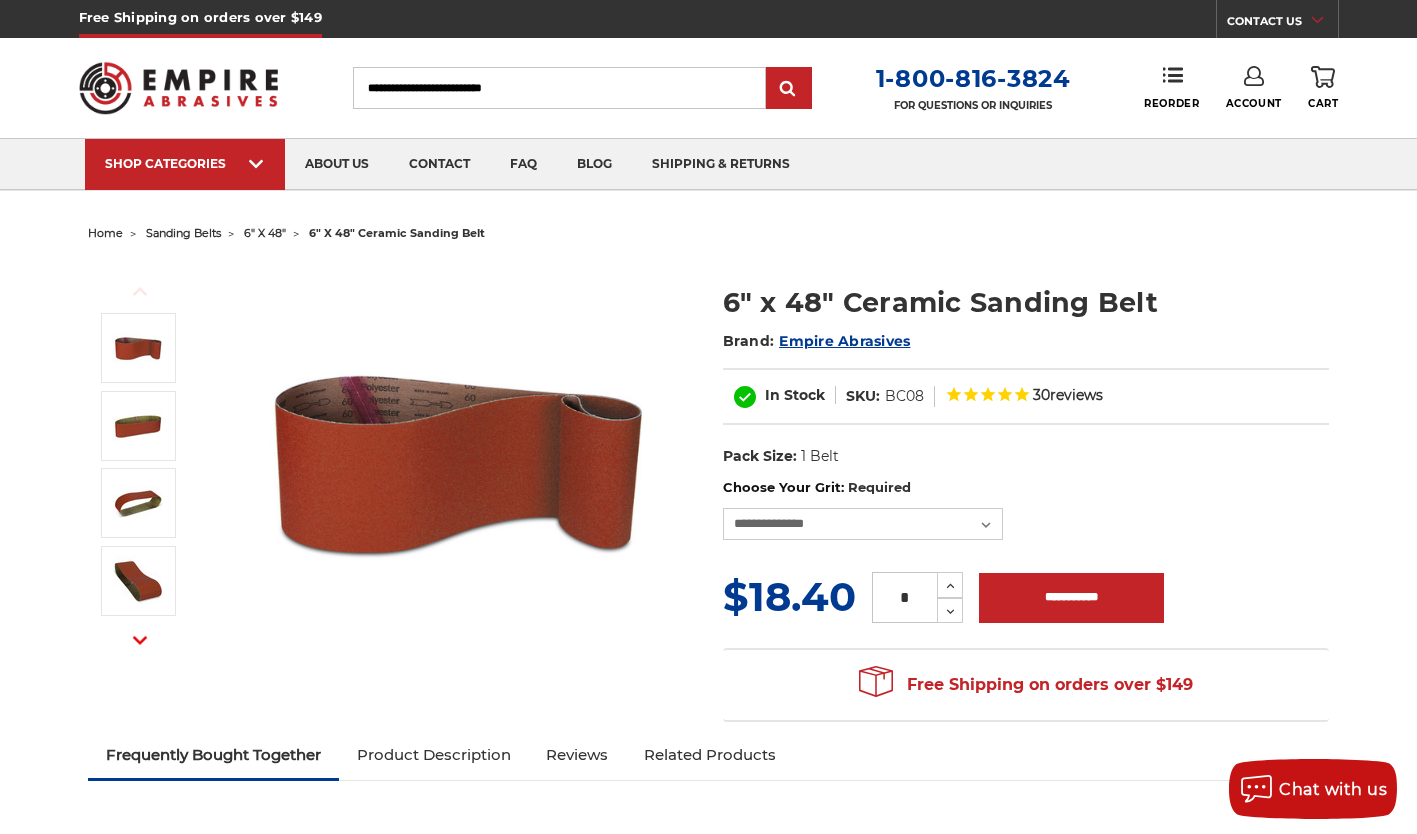 click on "Choose Your Grit:
Required" at bounding box center [1026, 488] 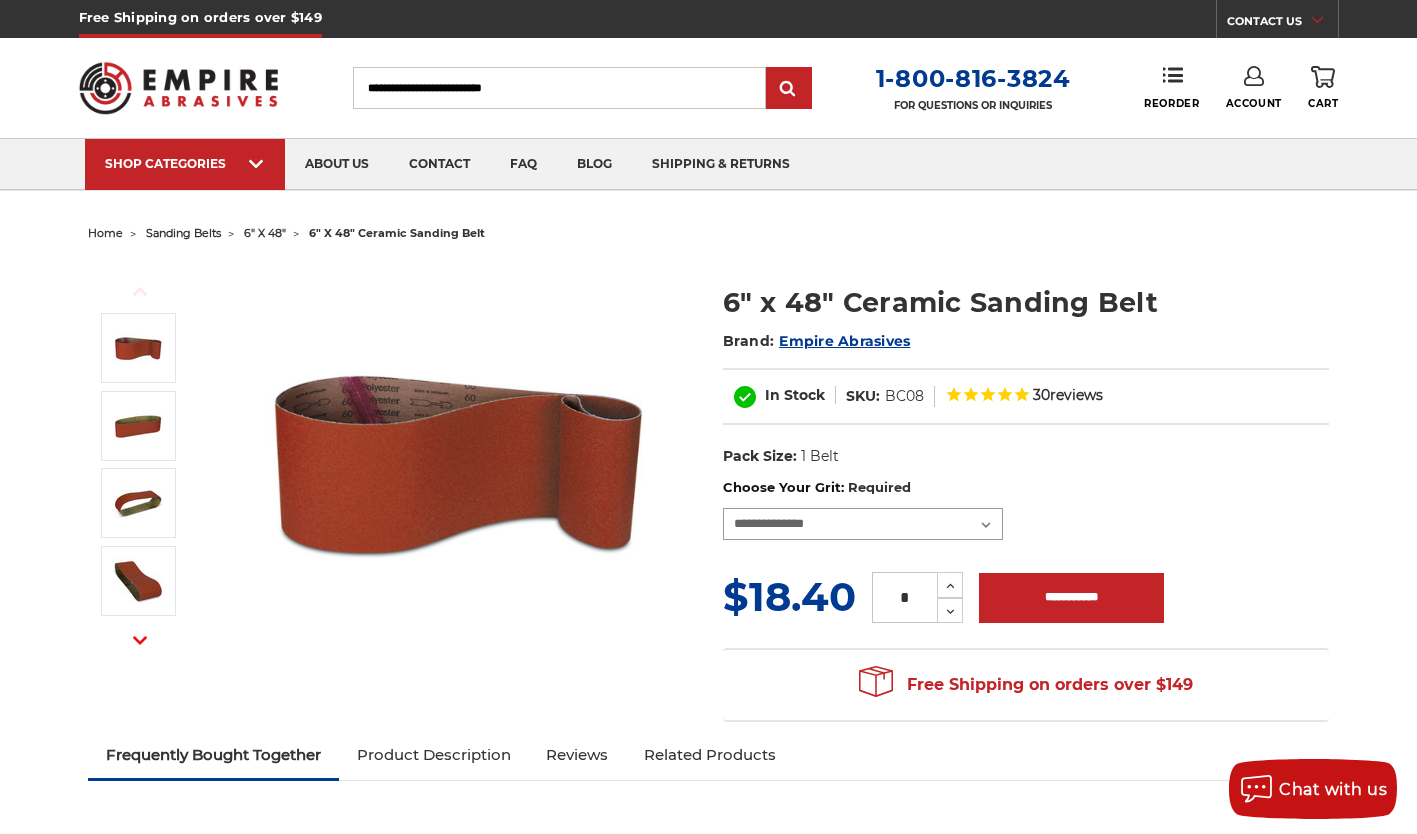 click on "**********" at bounding box center [863, 524] 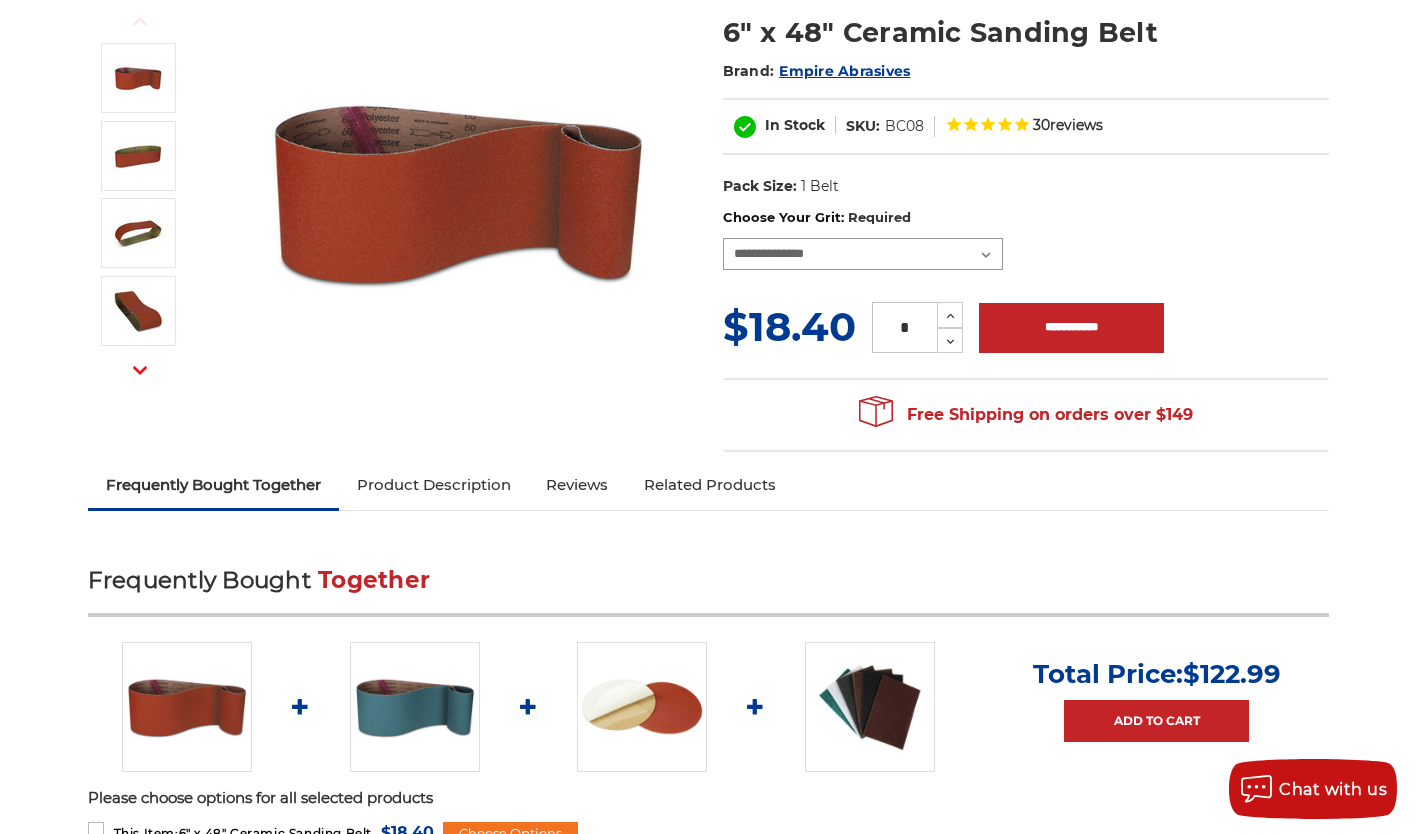 scroll, scrollTop: 262, scrollLeft: 0, axis: vertical 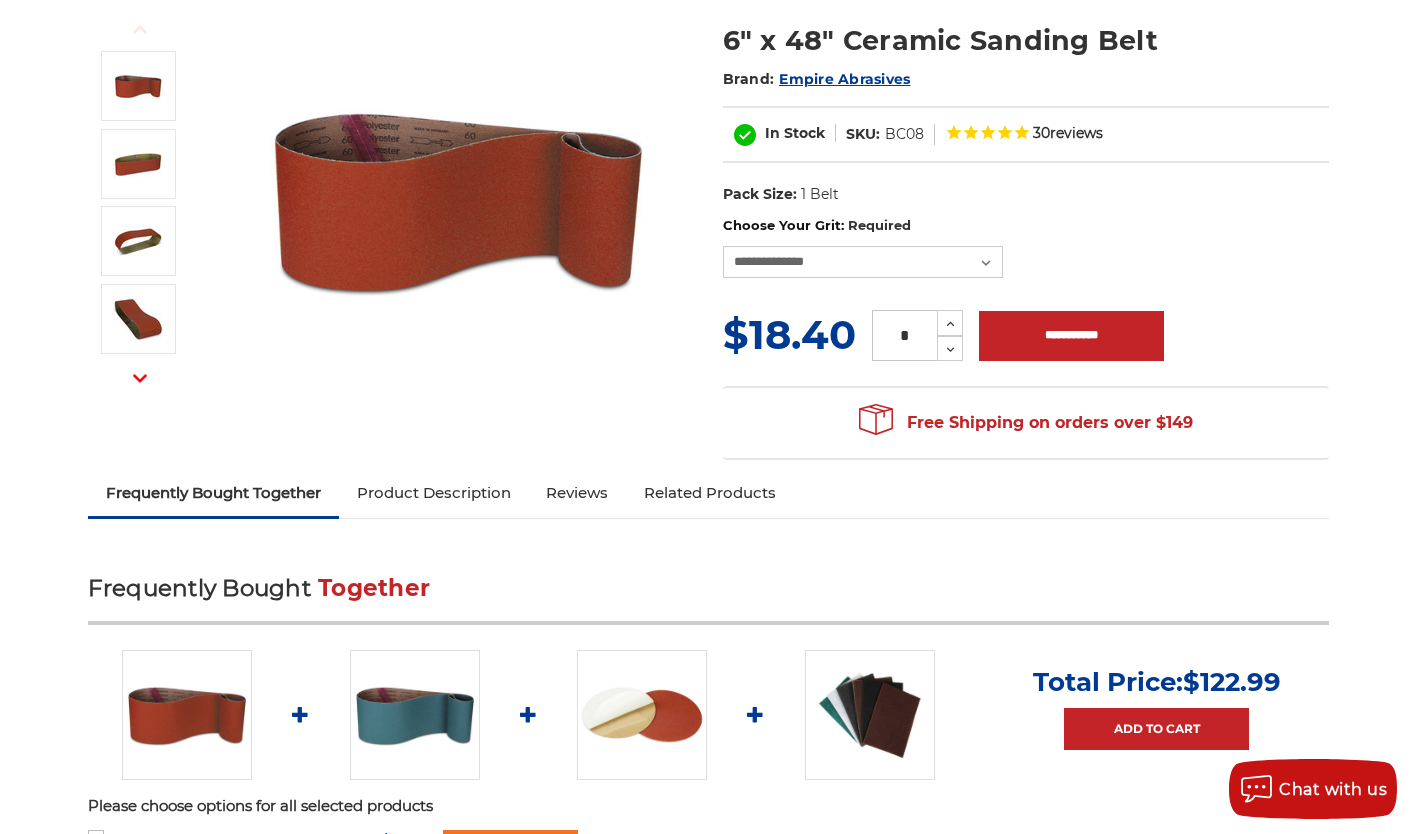 click at bounding box center (458, 200) 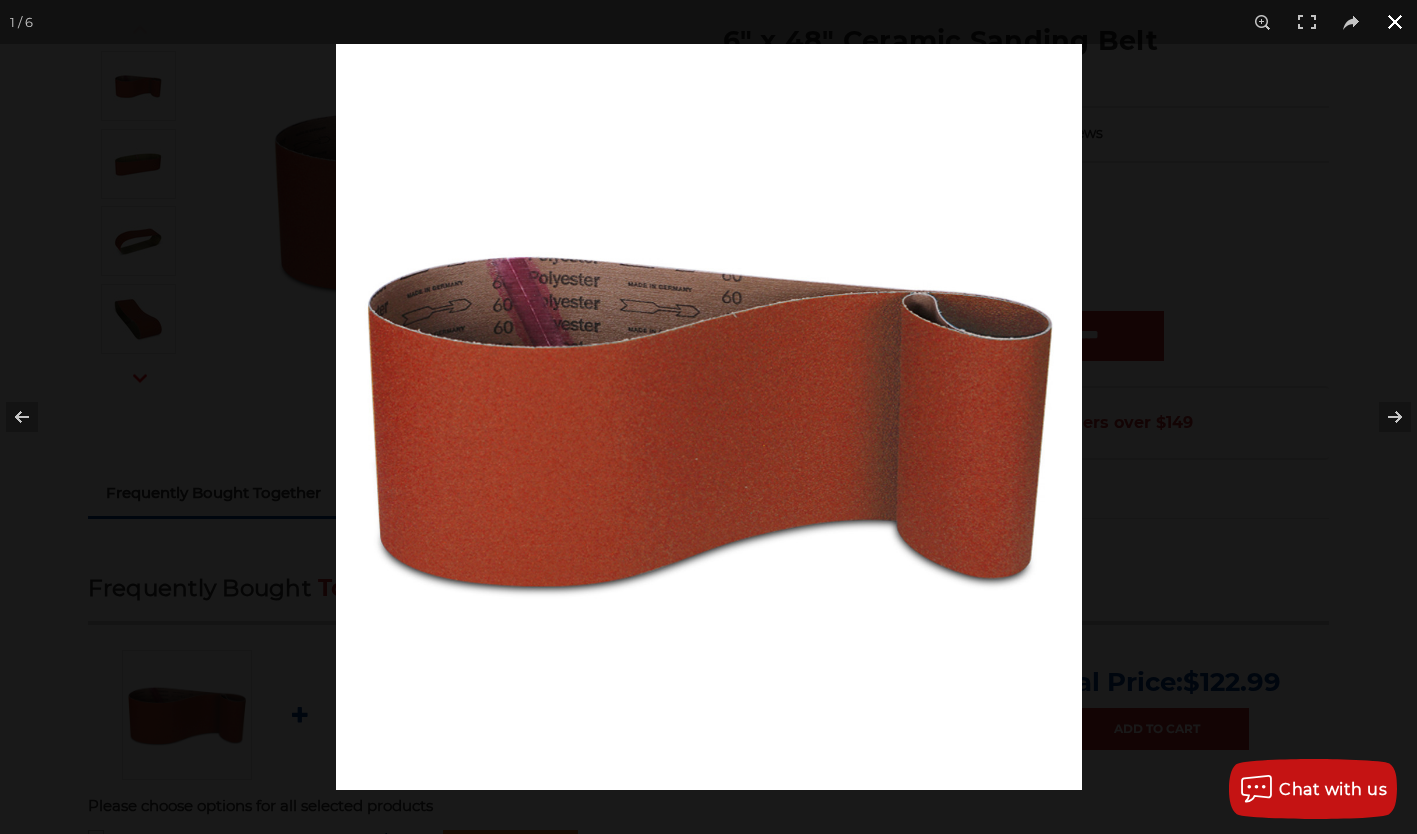 click at bounding box center [1395, 22] 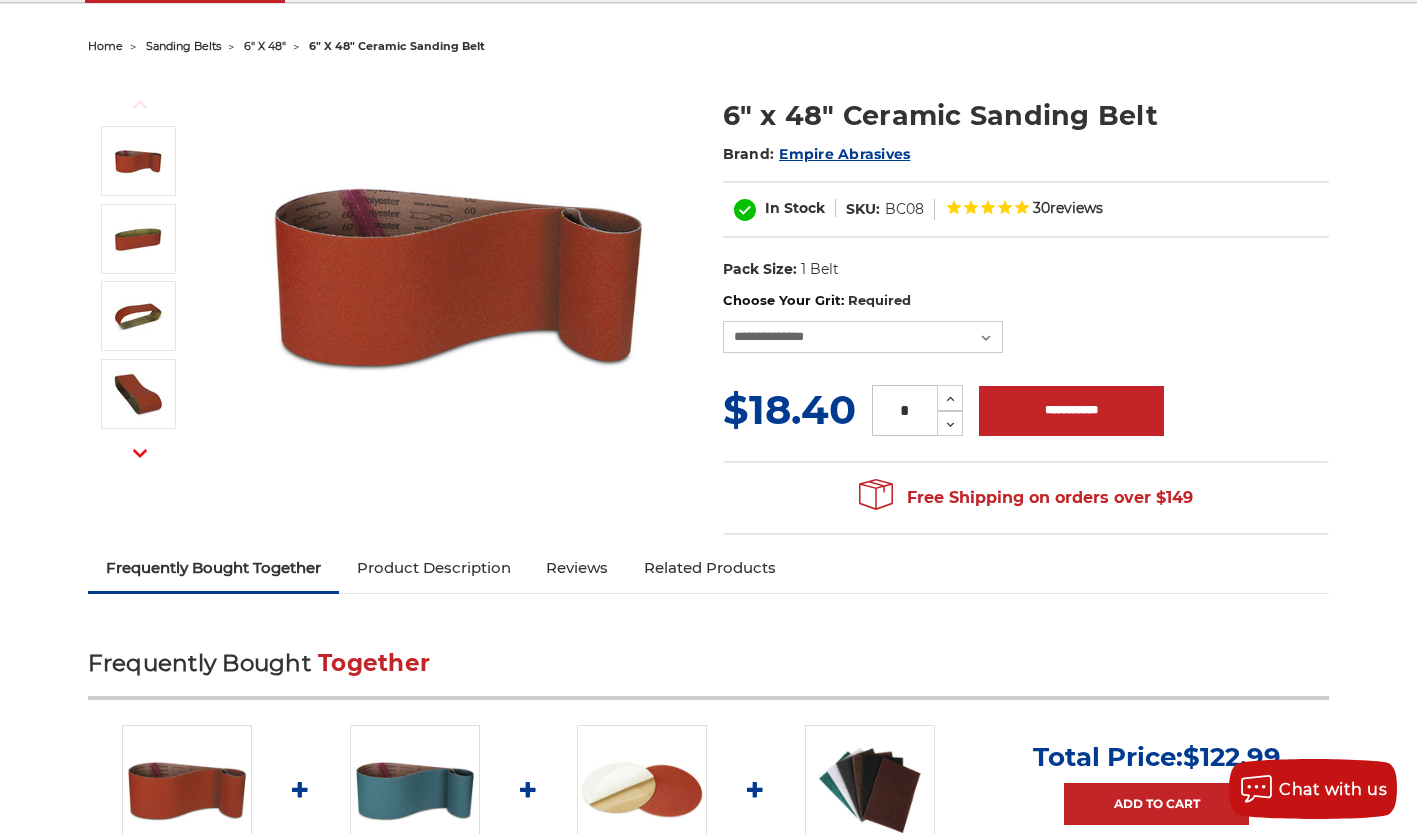 scroll, scrollTop: 186, scrollLeft: 0, axis: vertical 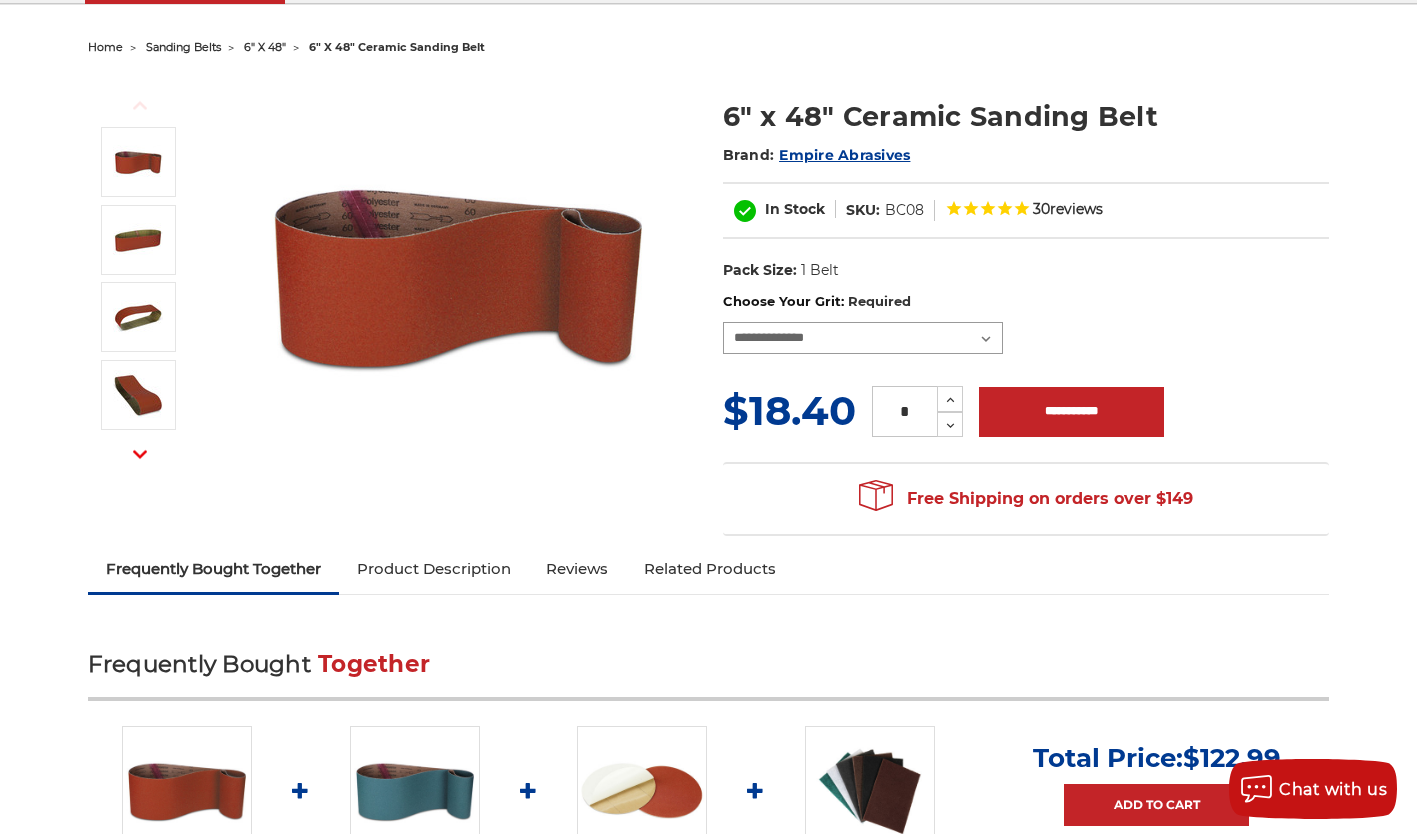 click on "**********" at bounding box center [863, 338] 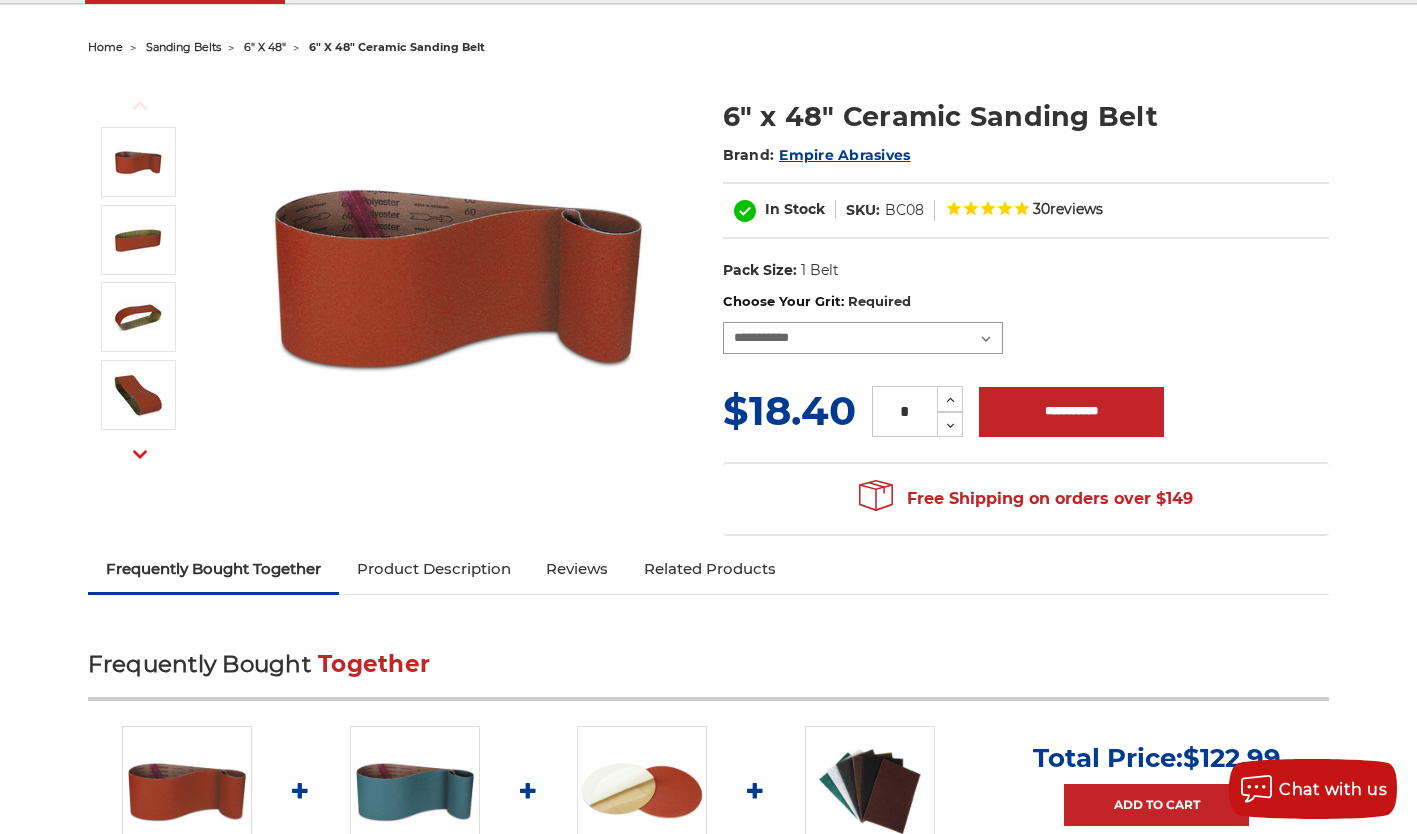 click on "**********" at bounding box center (863, 338) 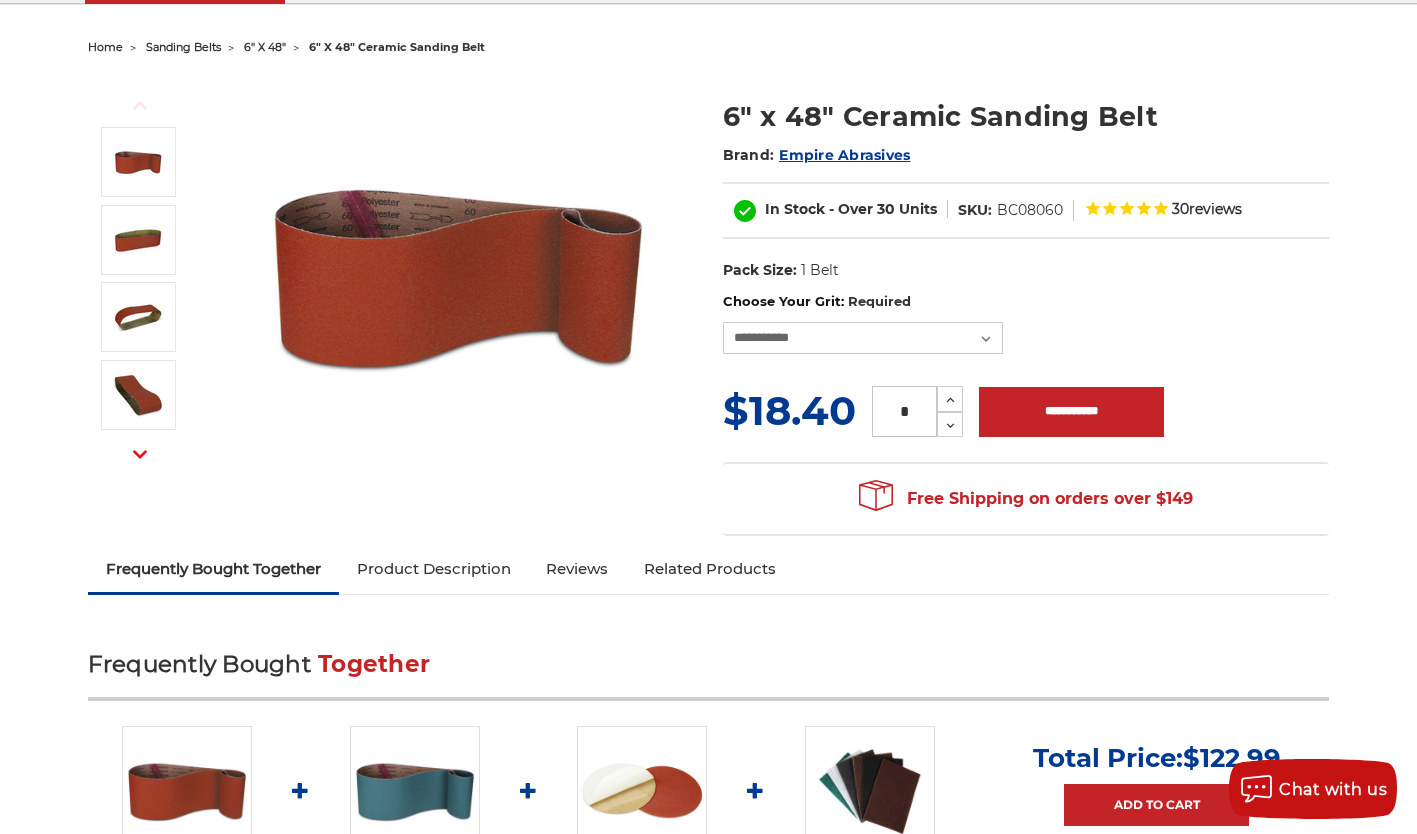 click on "*" at bounding box center [904, 411] 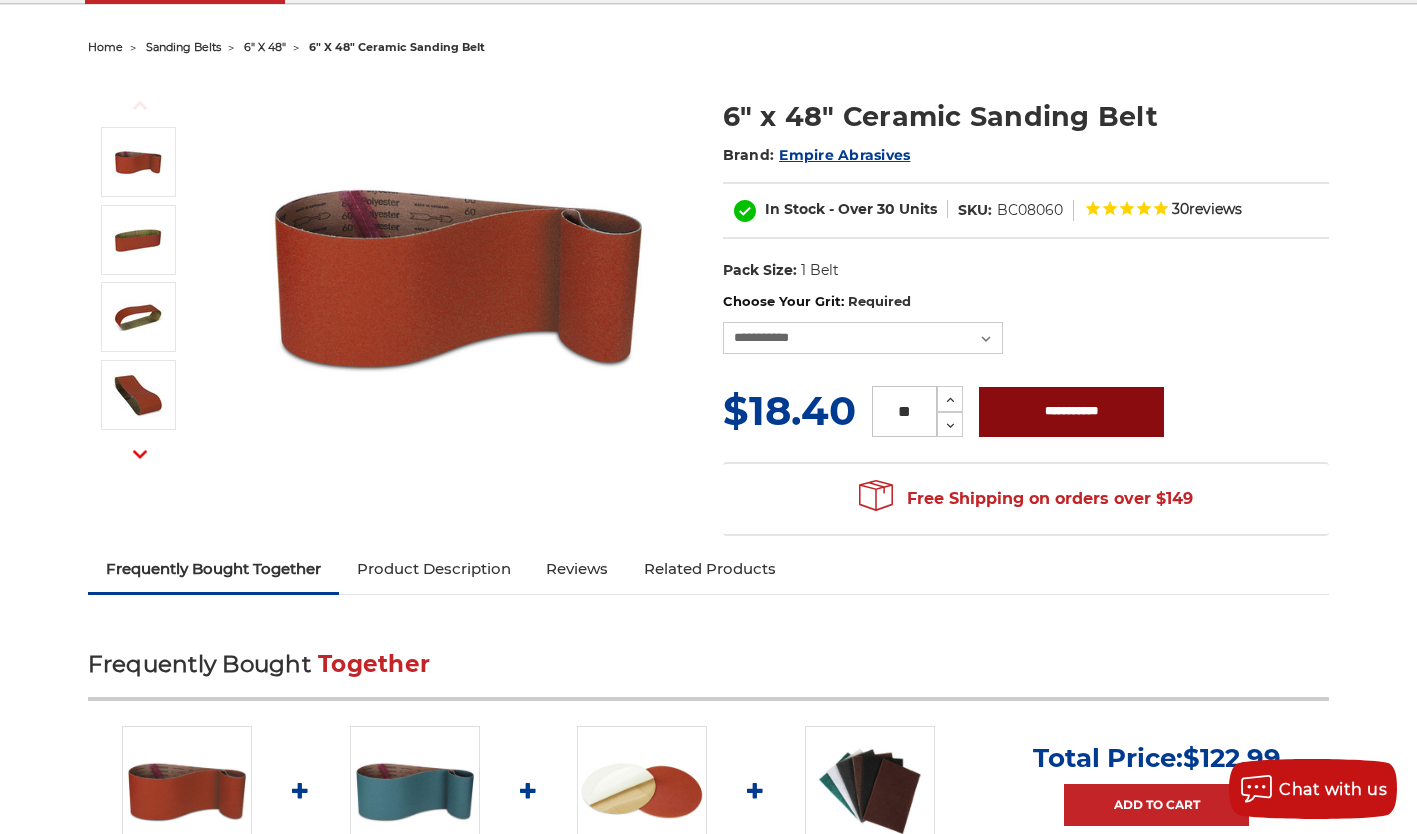 type on "**" 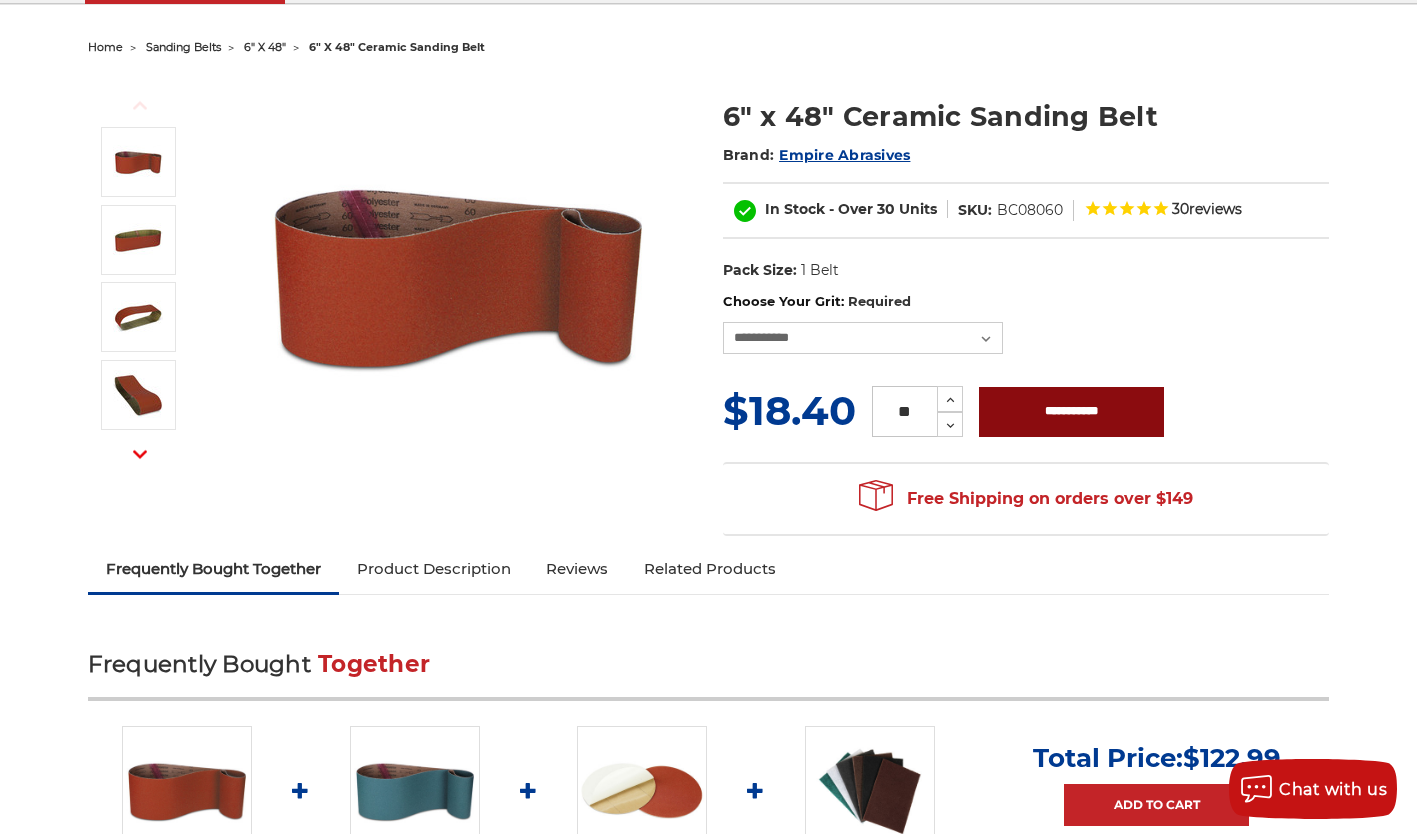 click on "**********" at bounding box center [1071, 412] 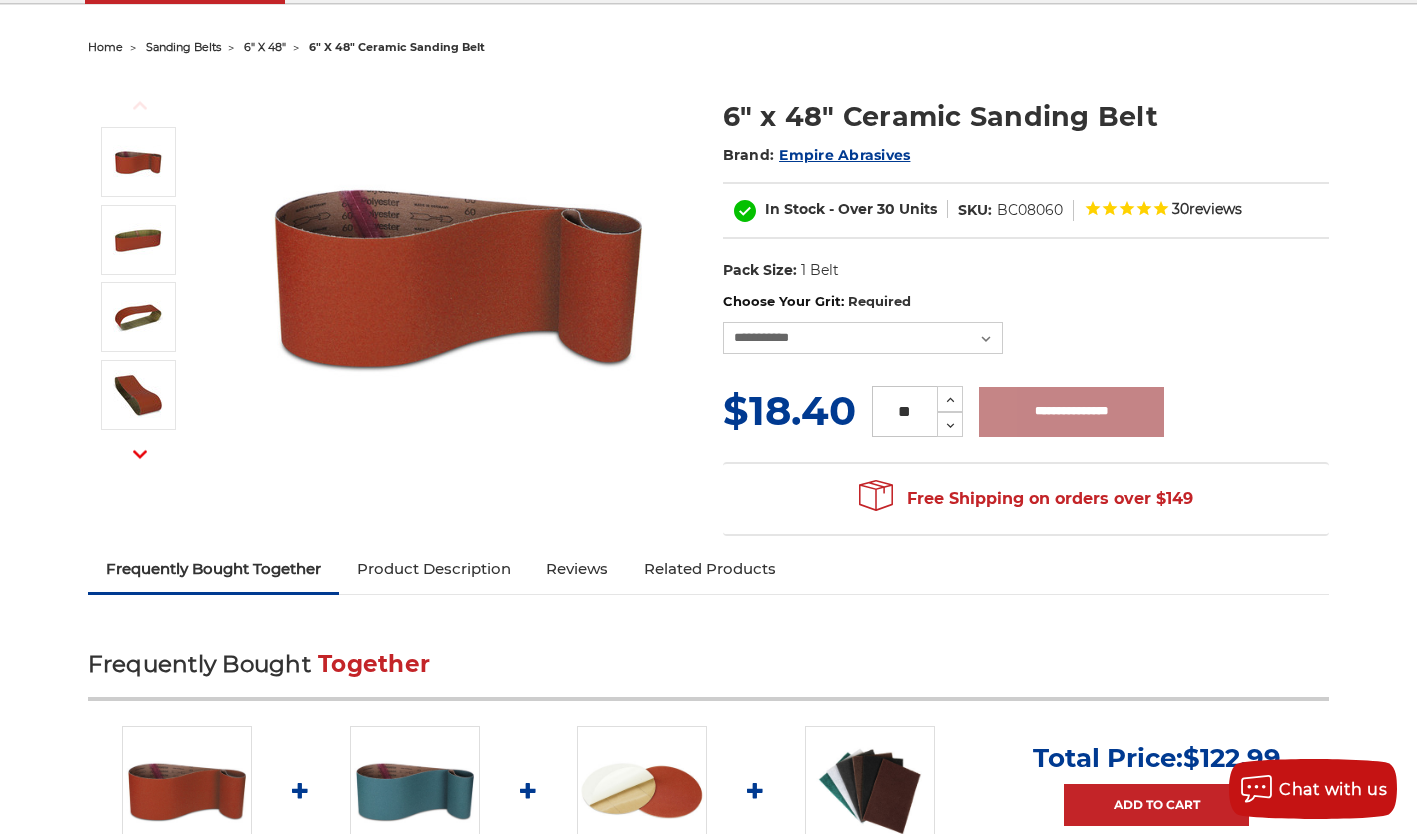 type on "**********" 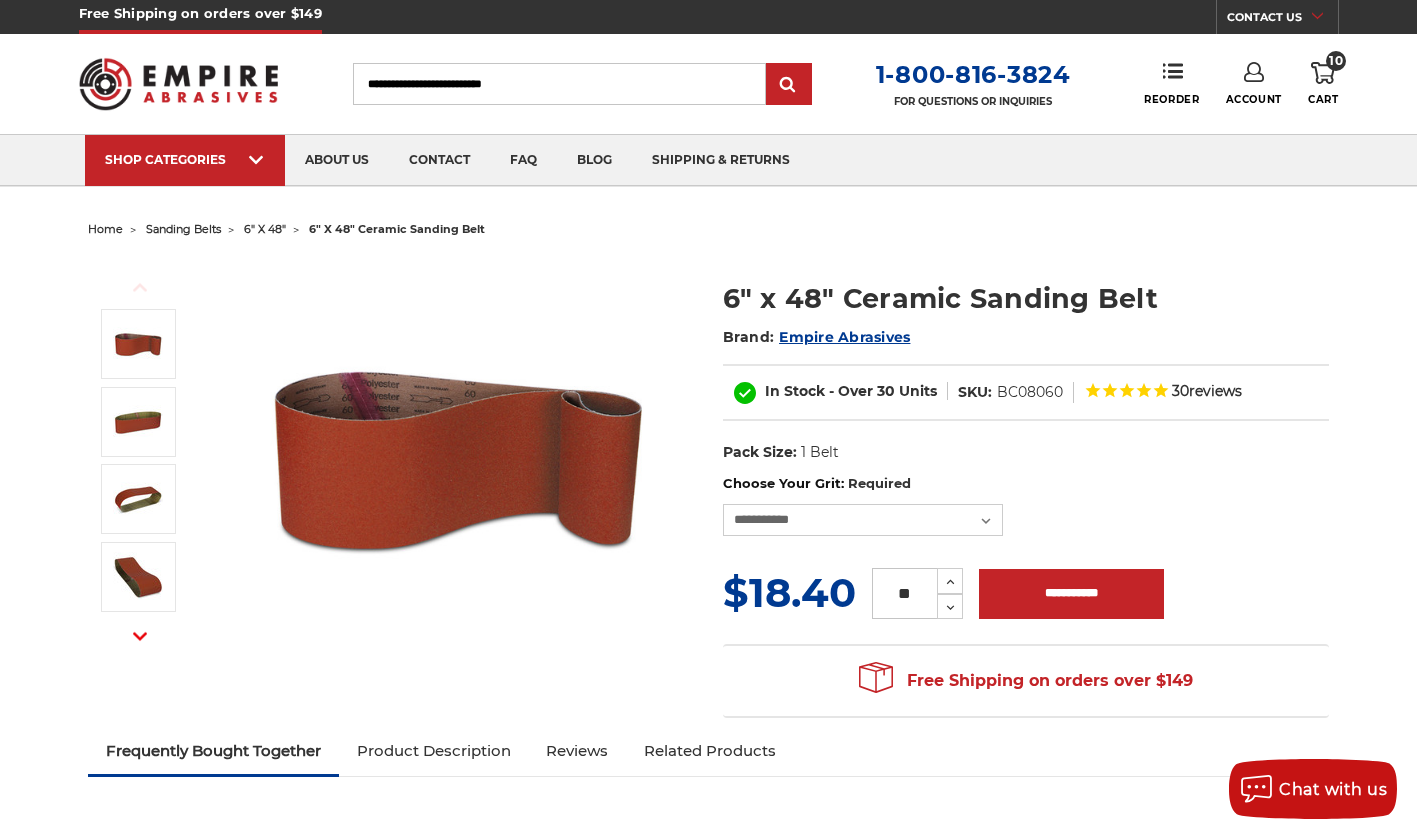 scroll, scrollTop: 3, scrollLeft: 0, axis: vertical 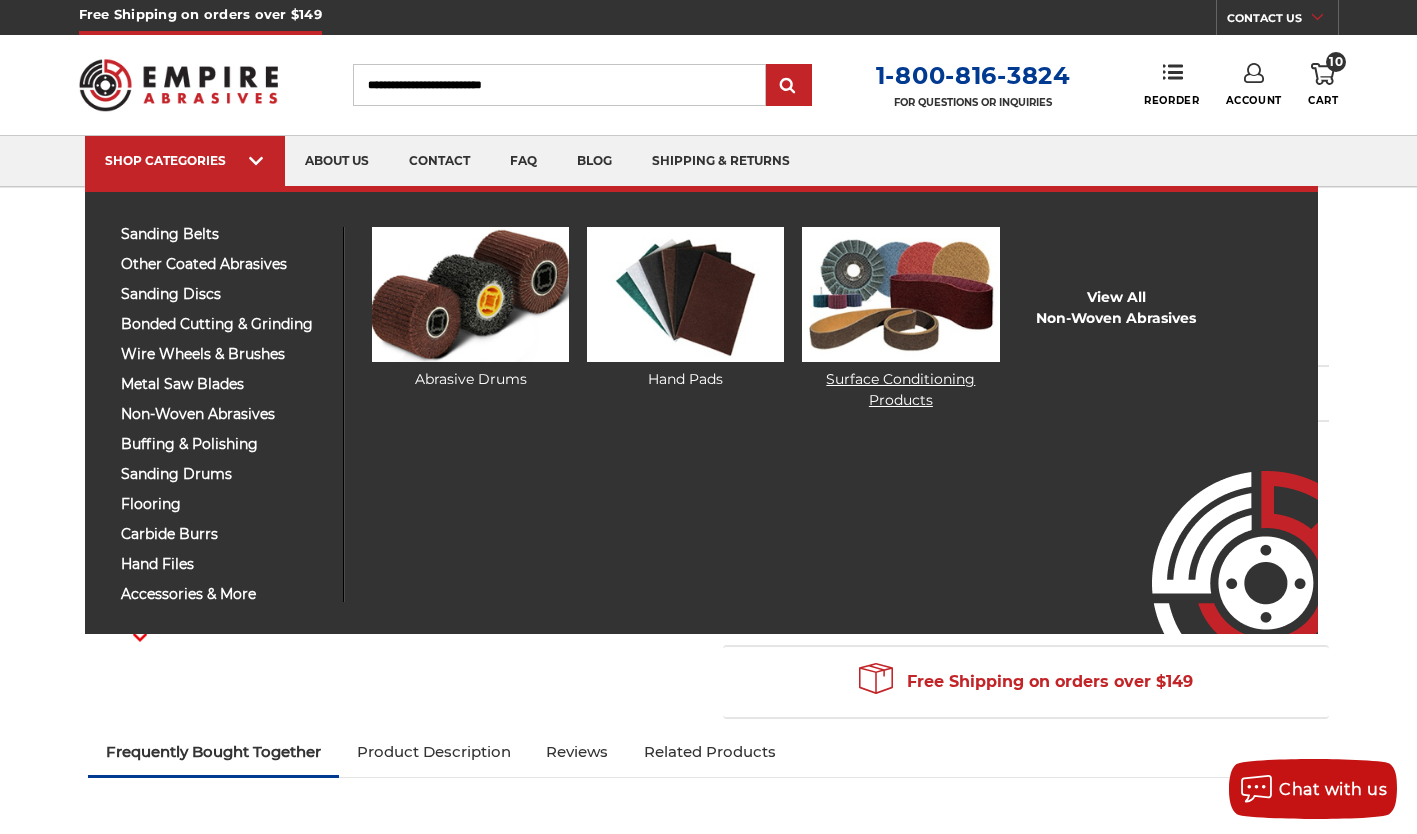 click at bounding box center (900, 294) 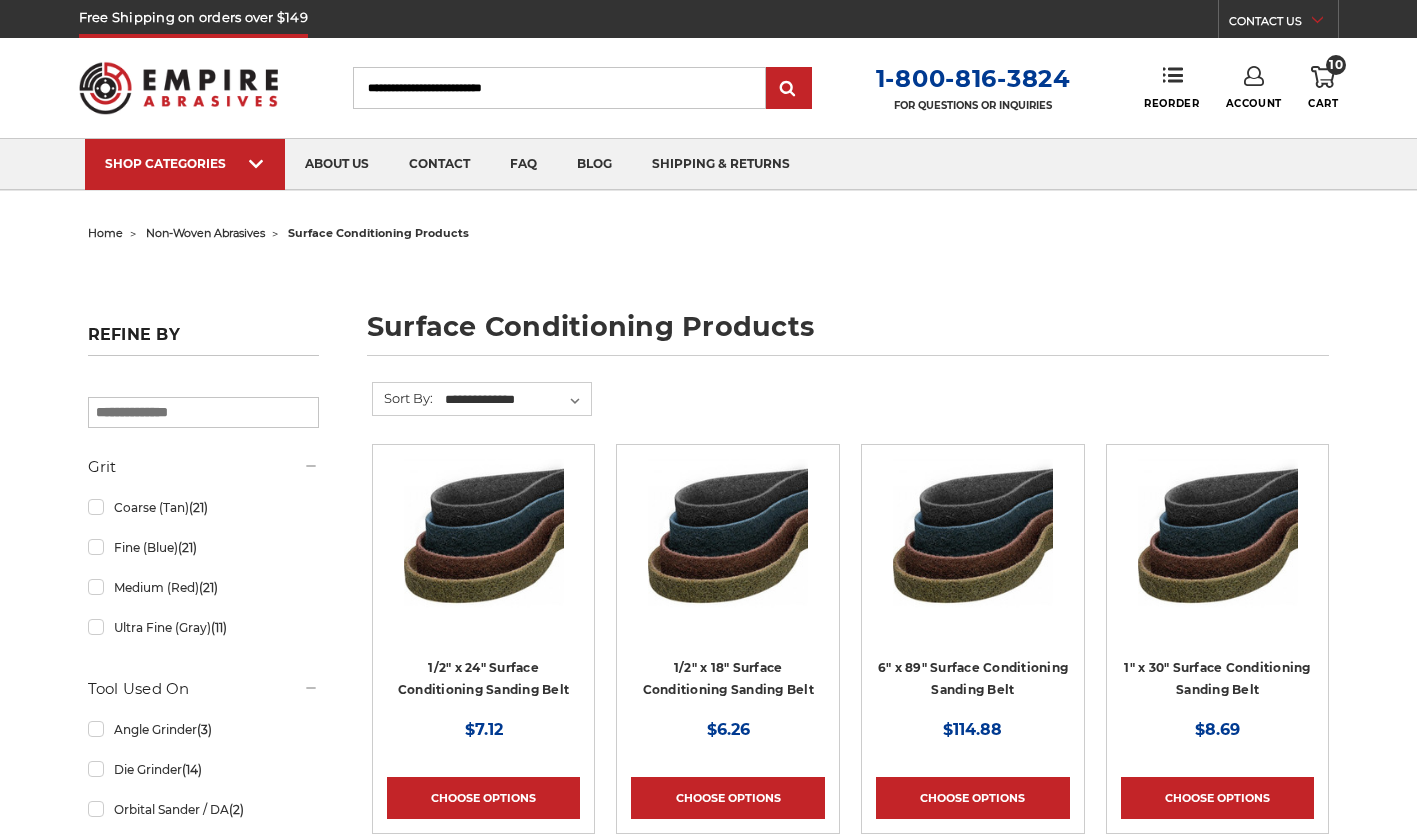 scroll, scrollTop: 0, scrollLeft: 0, axis: both 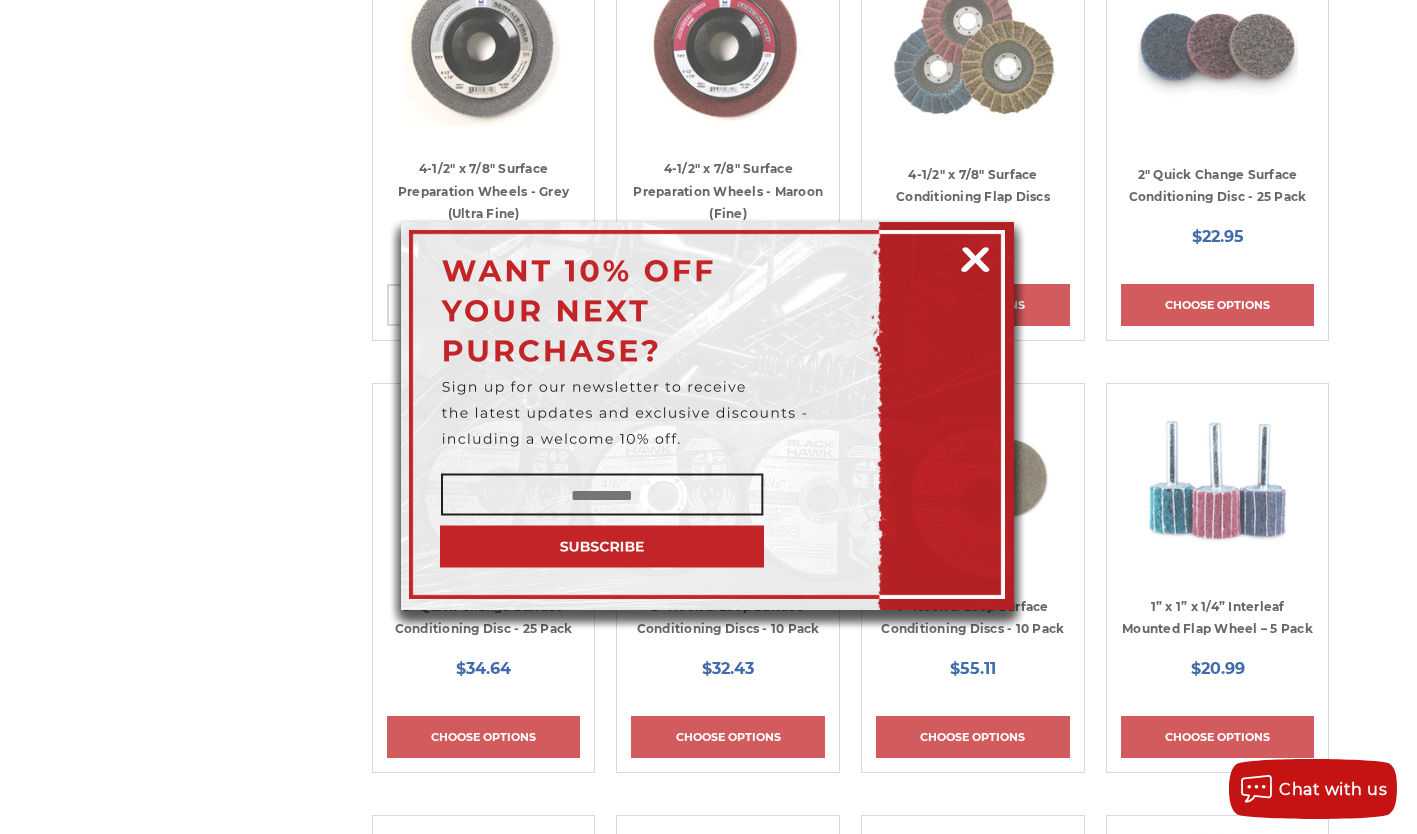 click at bounding box center [975, 256] 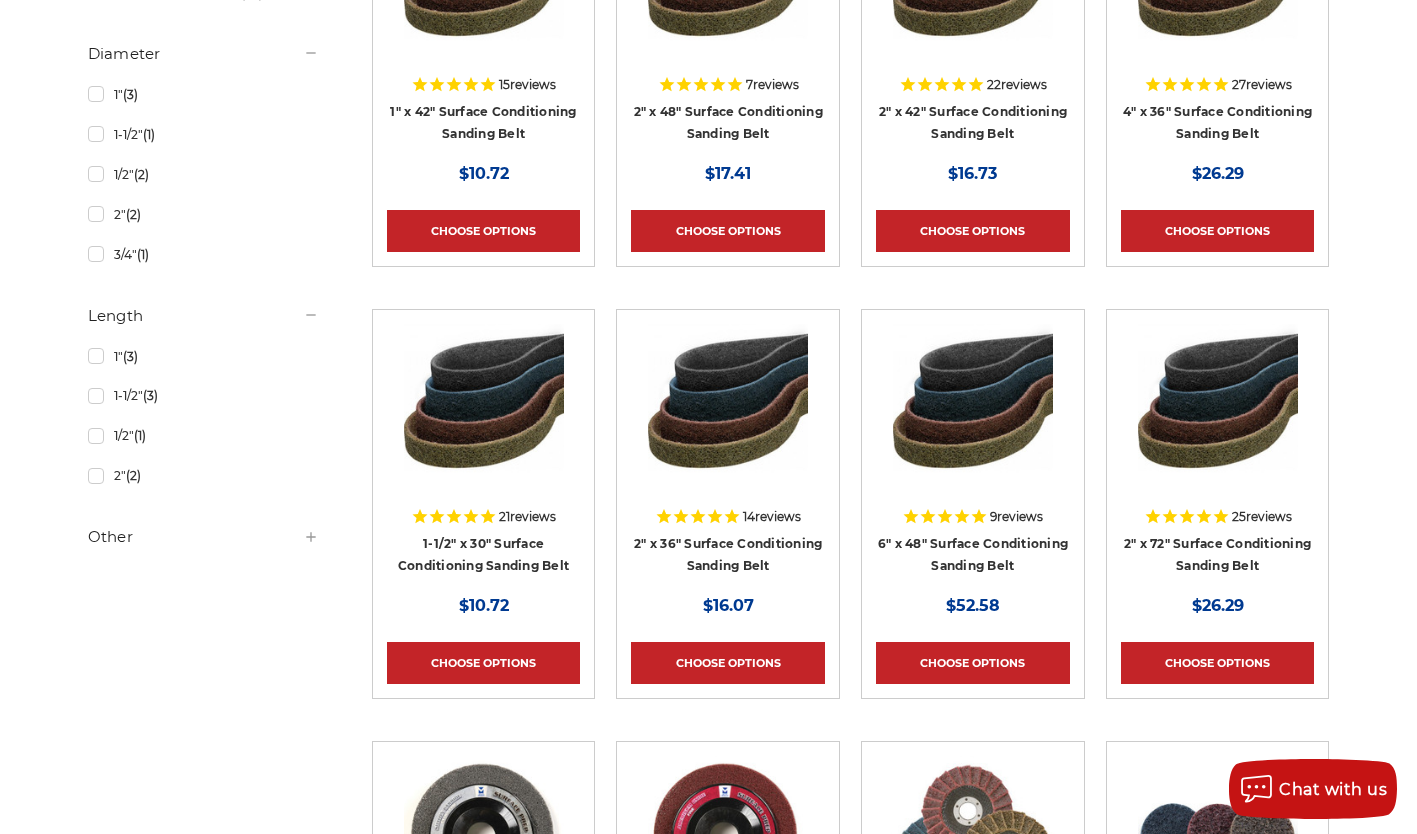scroll, scrollTop: 998, scrollLeft: 0, axis: vertical 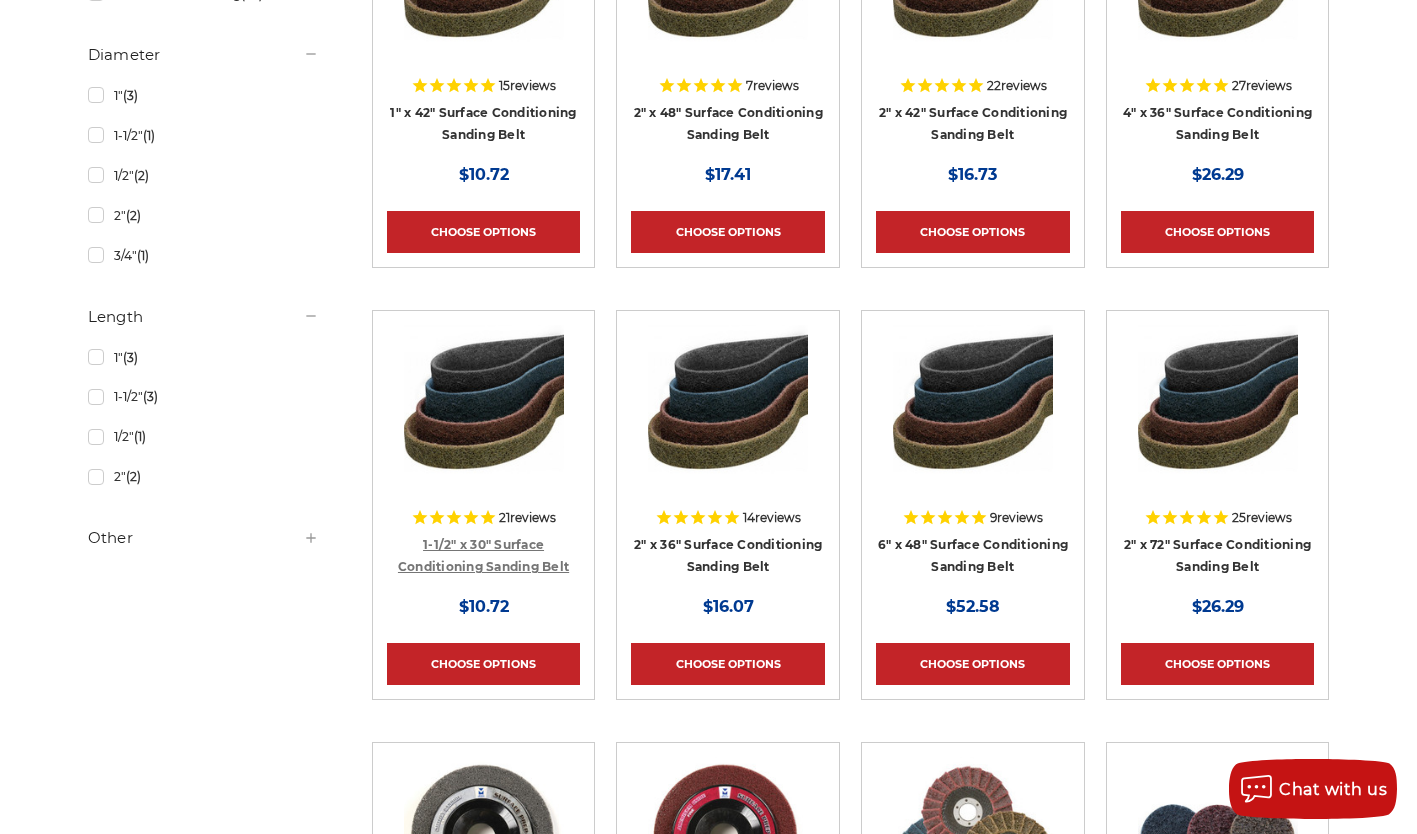 click on "1-1/2" x 30" Surface Conditioning Sanding Belt" at bounding box center [483, 556] 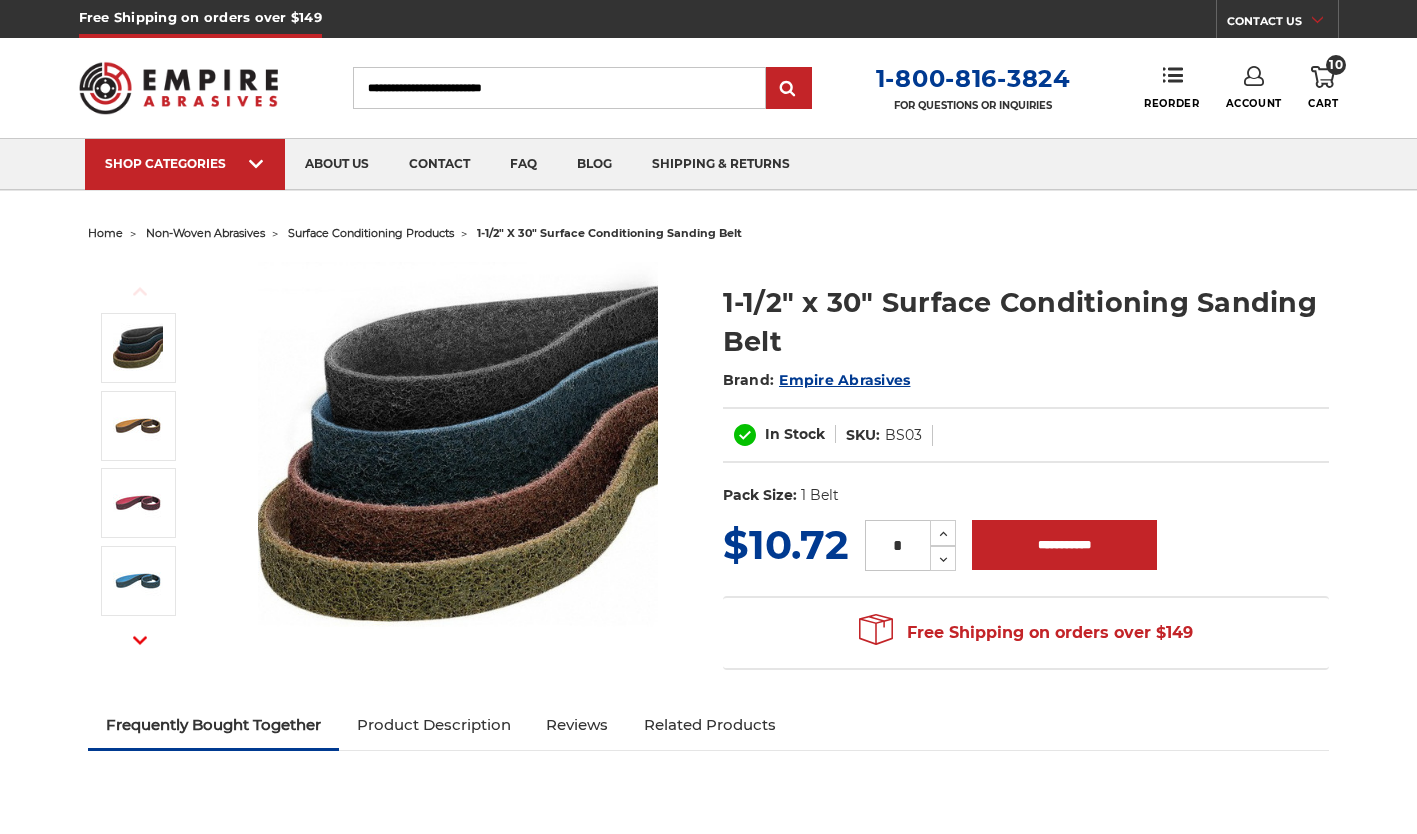 scroll, scrollTop: 0, scrollLeft: 0, axis: both 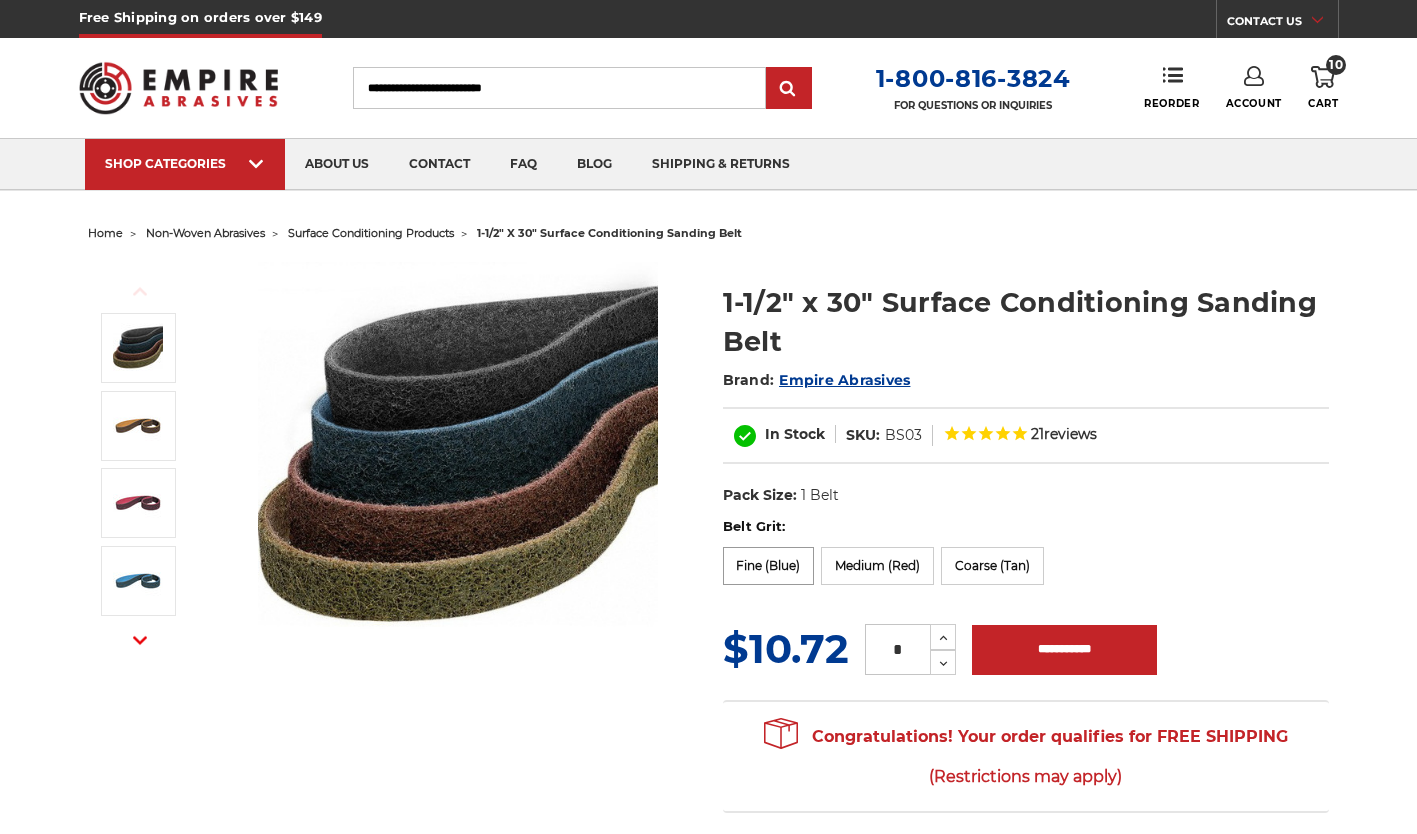 click on "Fine (Blue)" at bounding box center [769, 566] 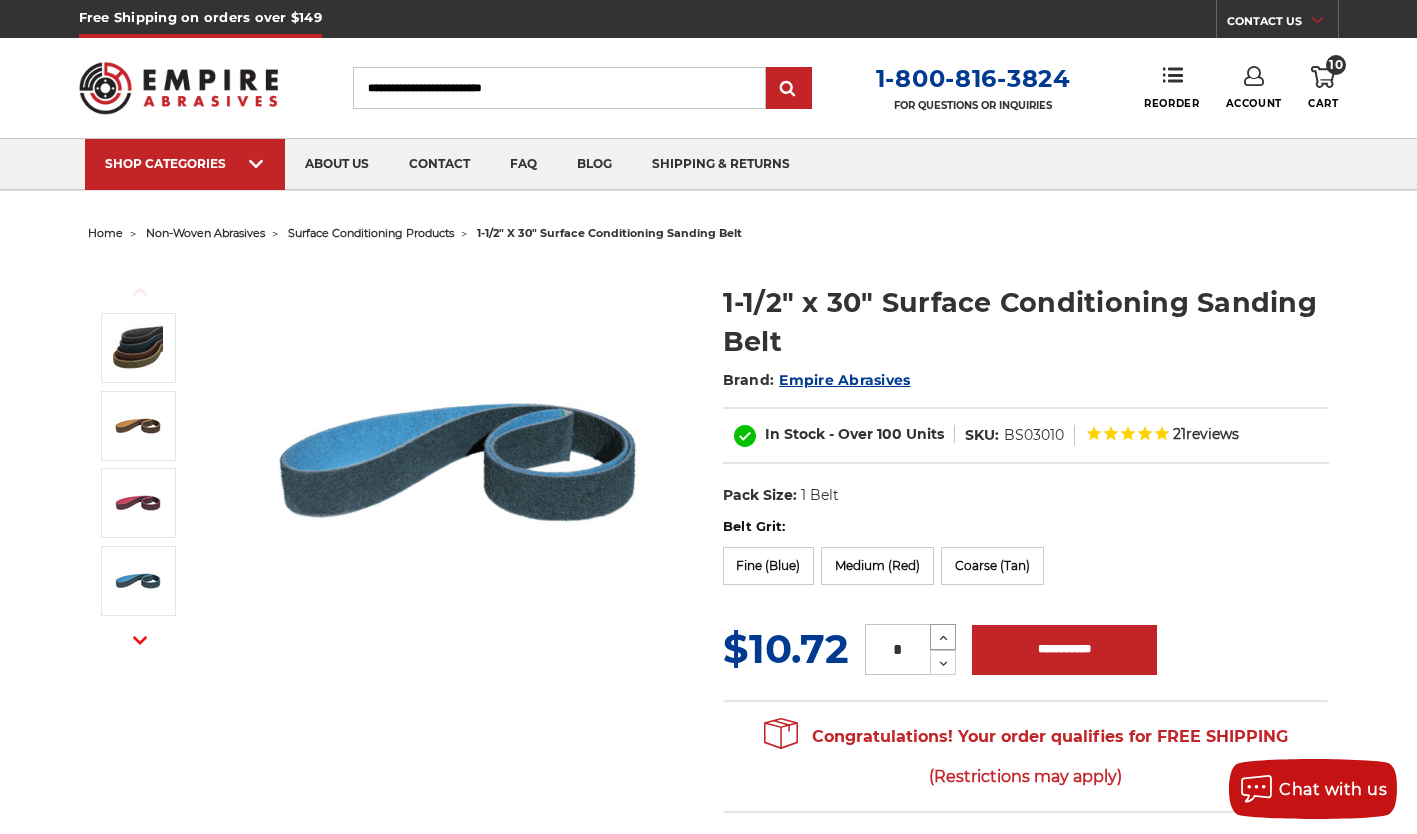 click 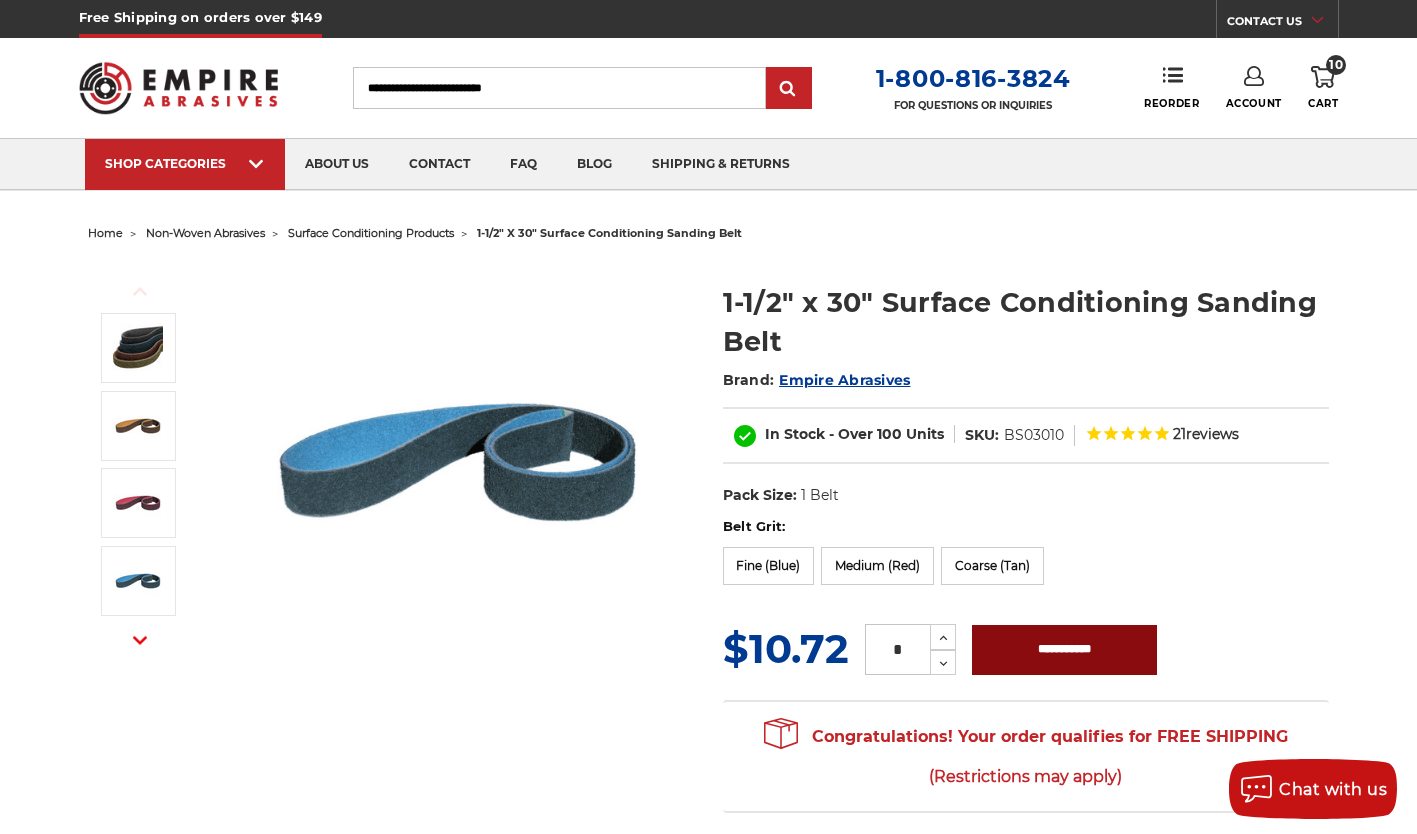 click on "**********" at bounding box center (1064, 650) 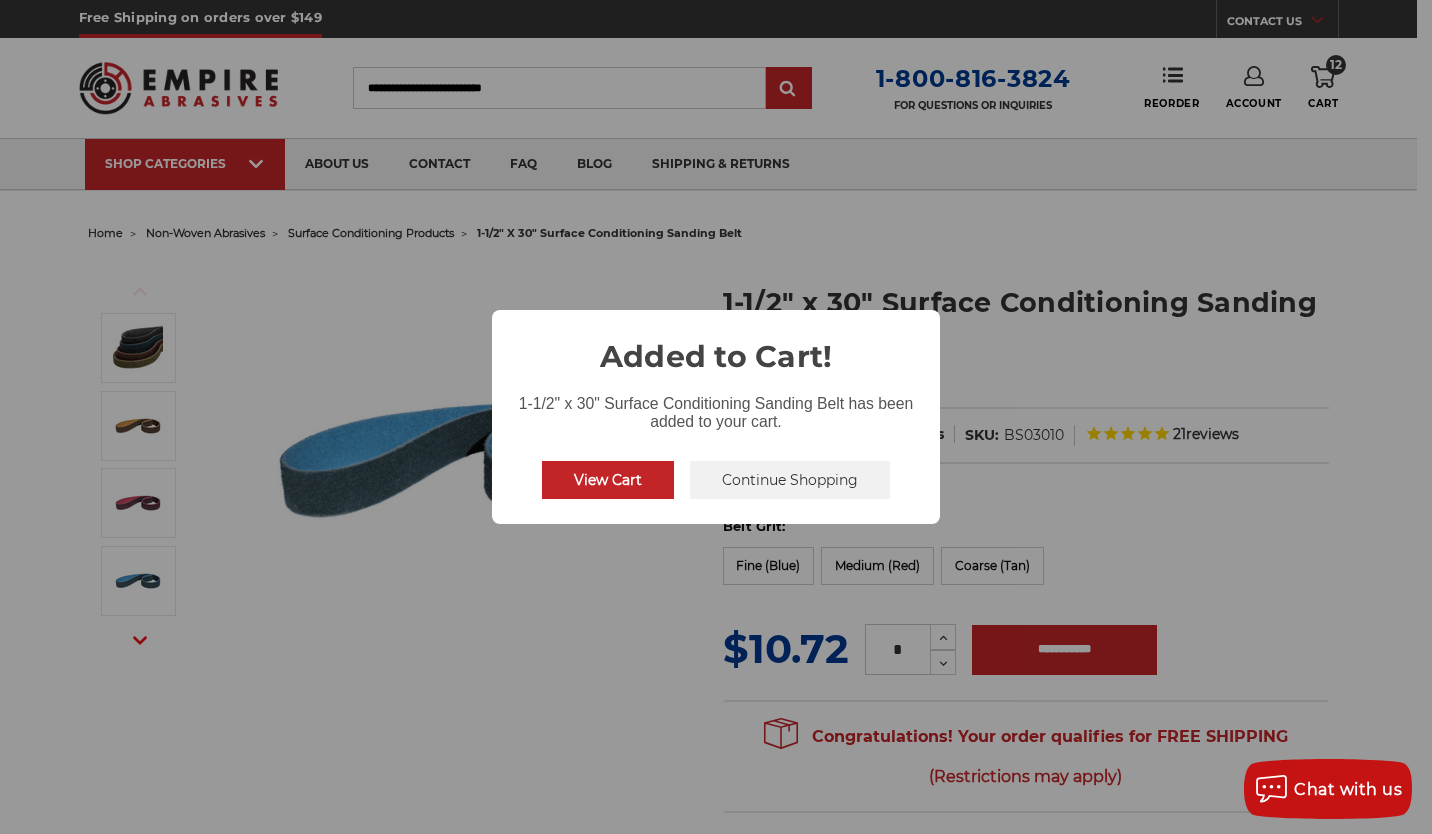 click on "Continue Shopping" at bounding box center (790, 480) 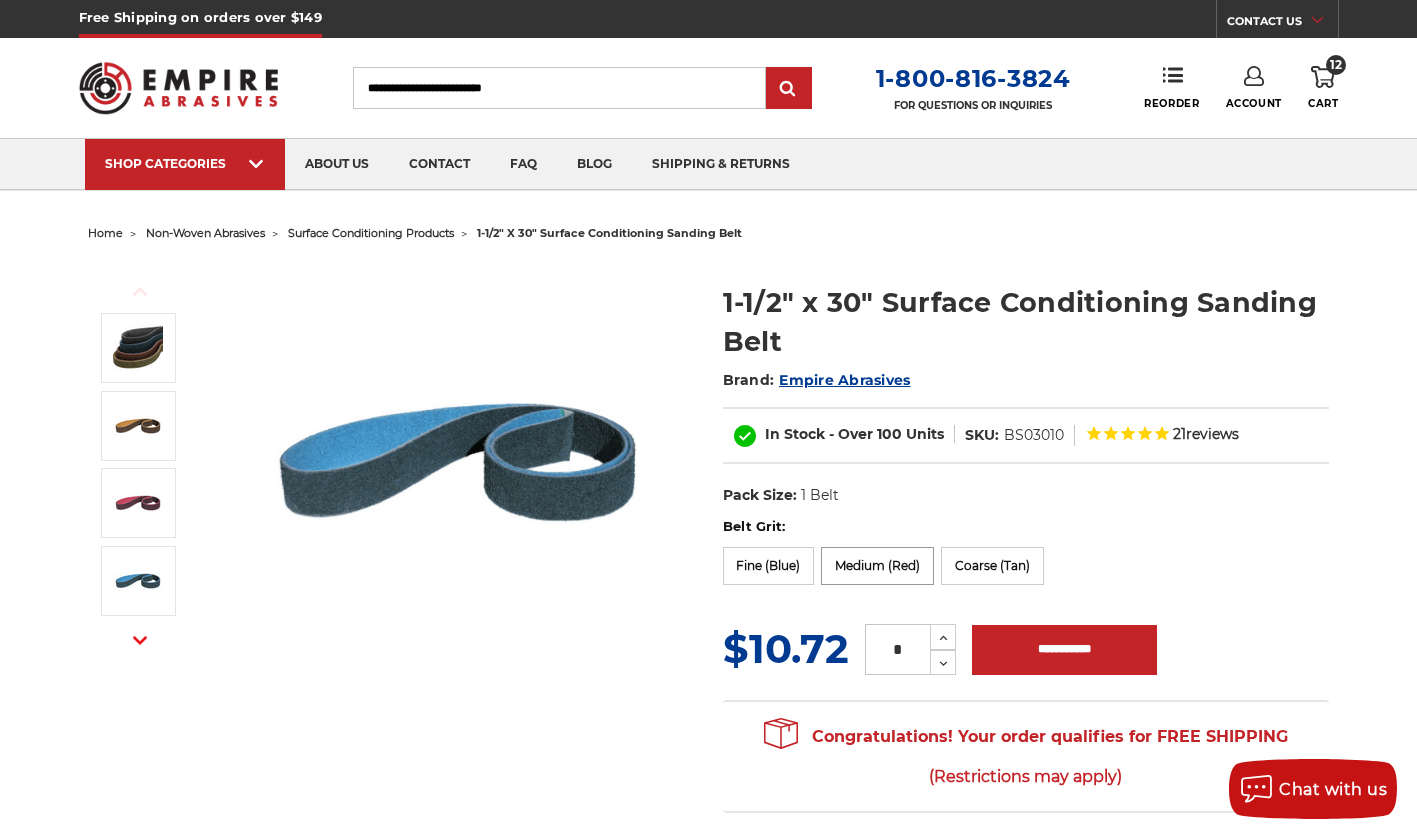 click on "Medium (Red)" at bounding box center (877, 566) 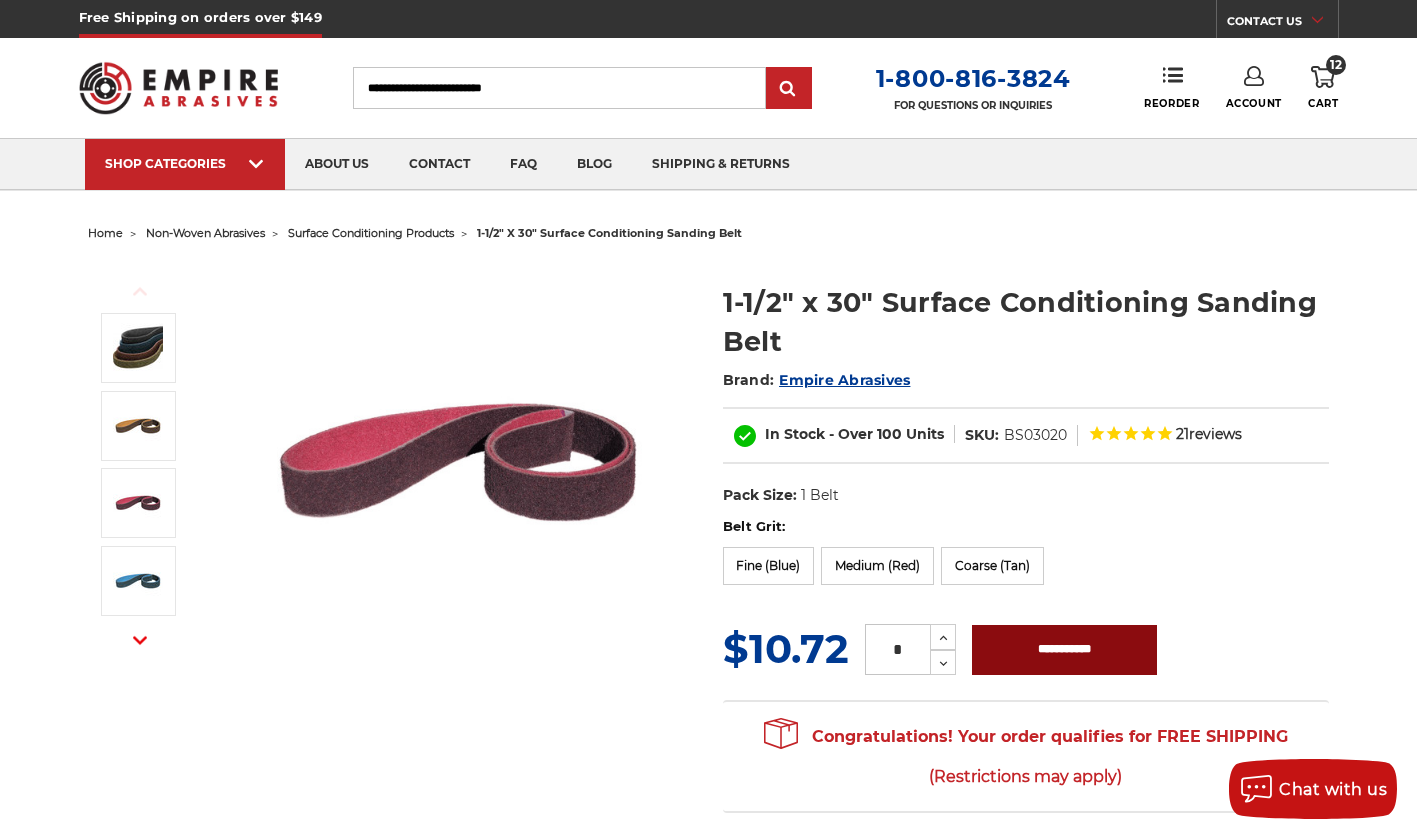 click on "**********" at bounding box center [1064, 650] 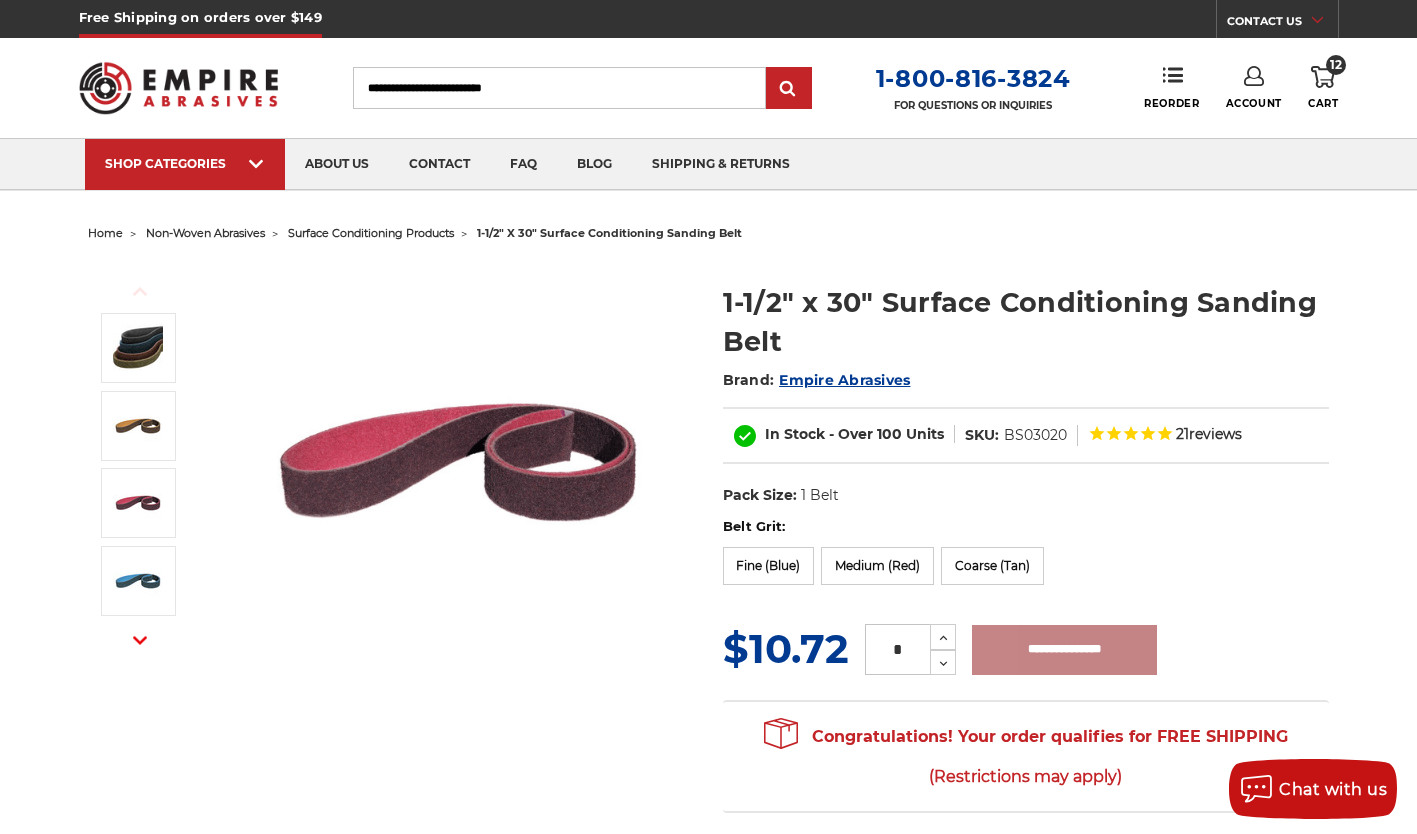 type on "**********" 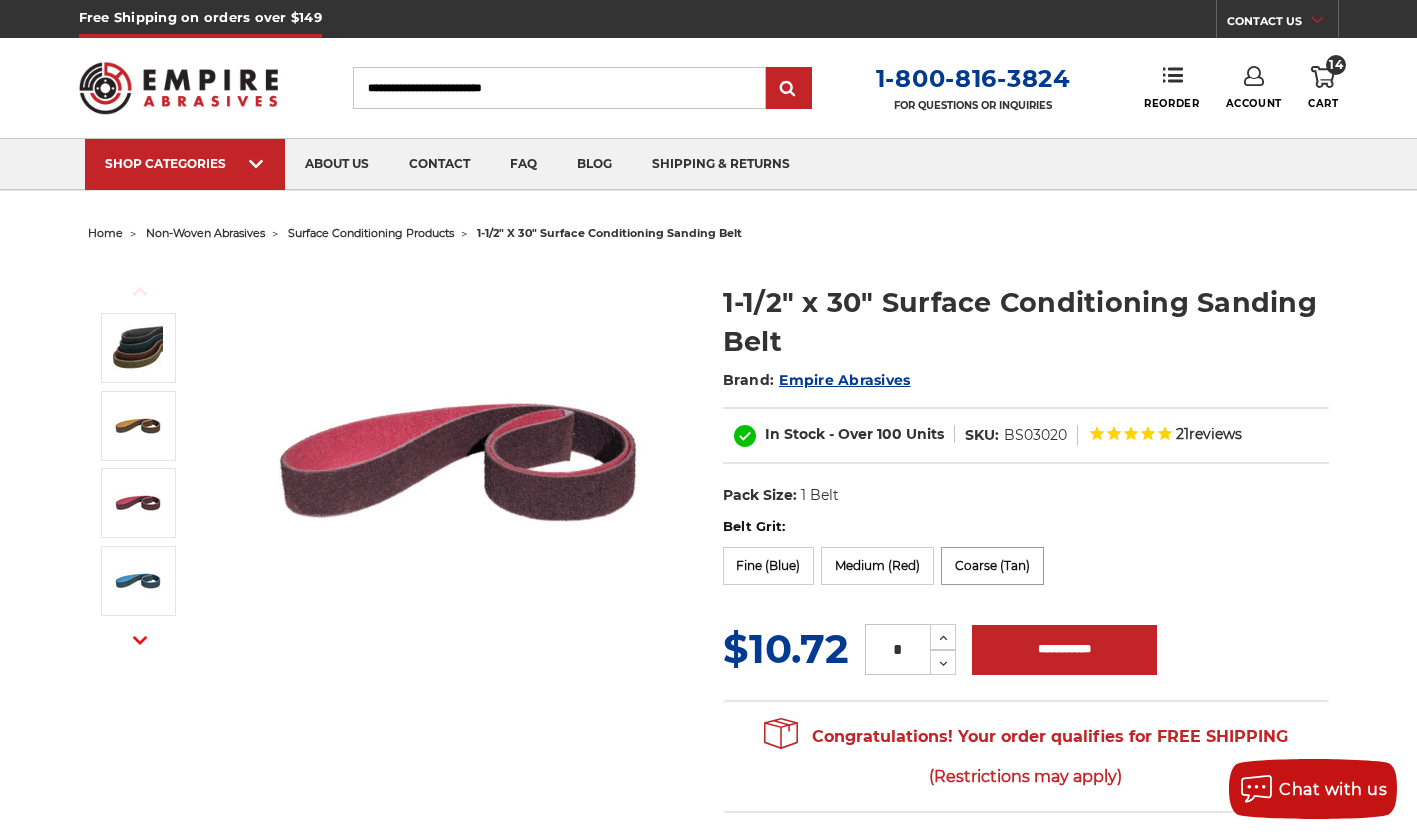 click on "Coarse (Tan)" at bounding box center [992, 566] 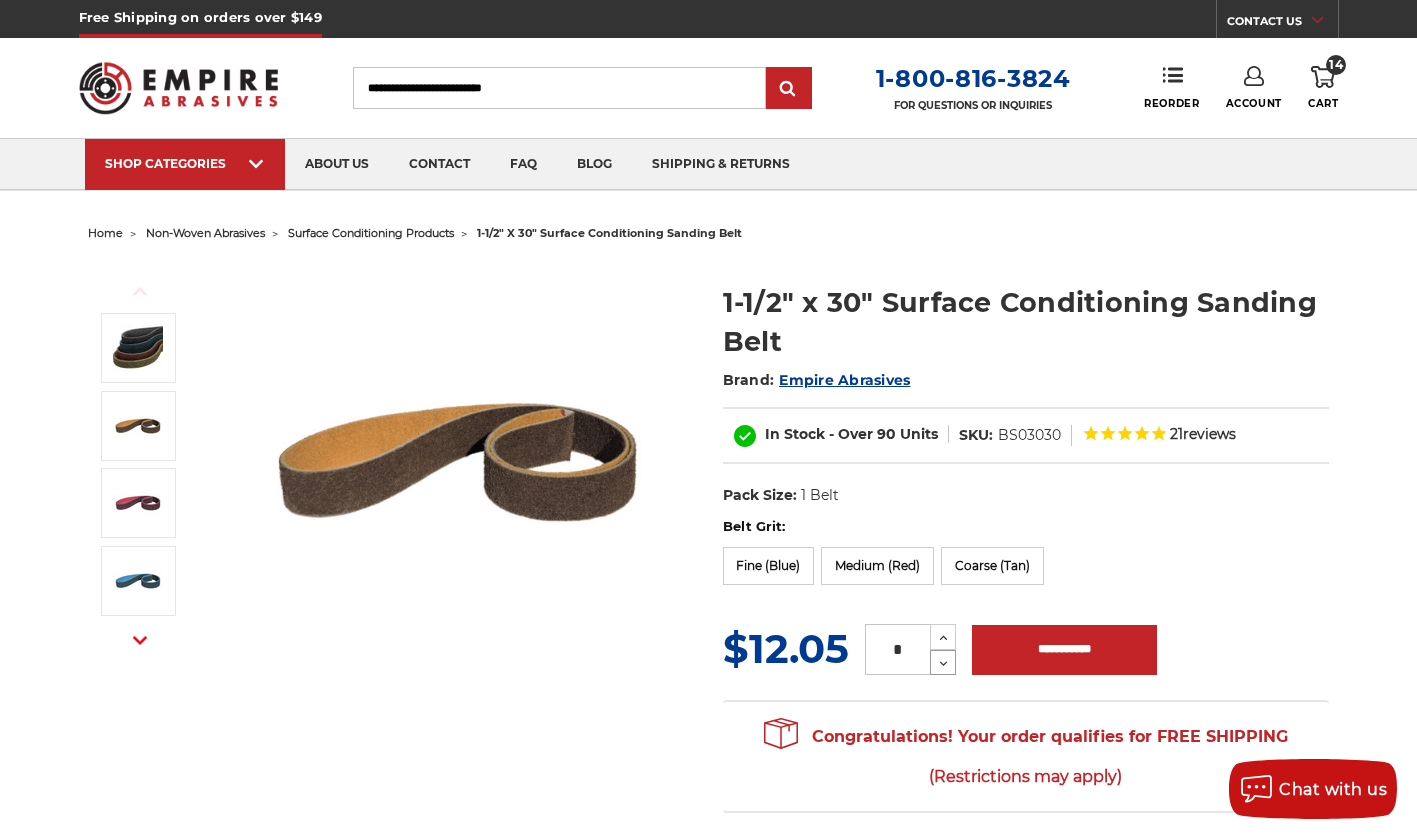 click 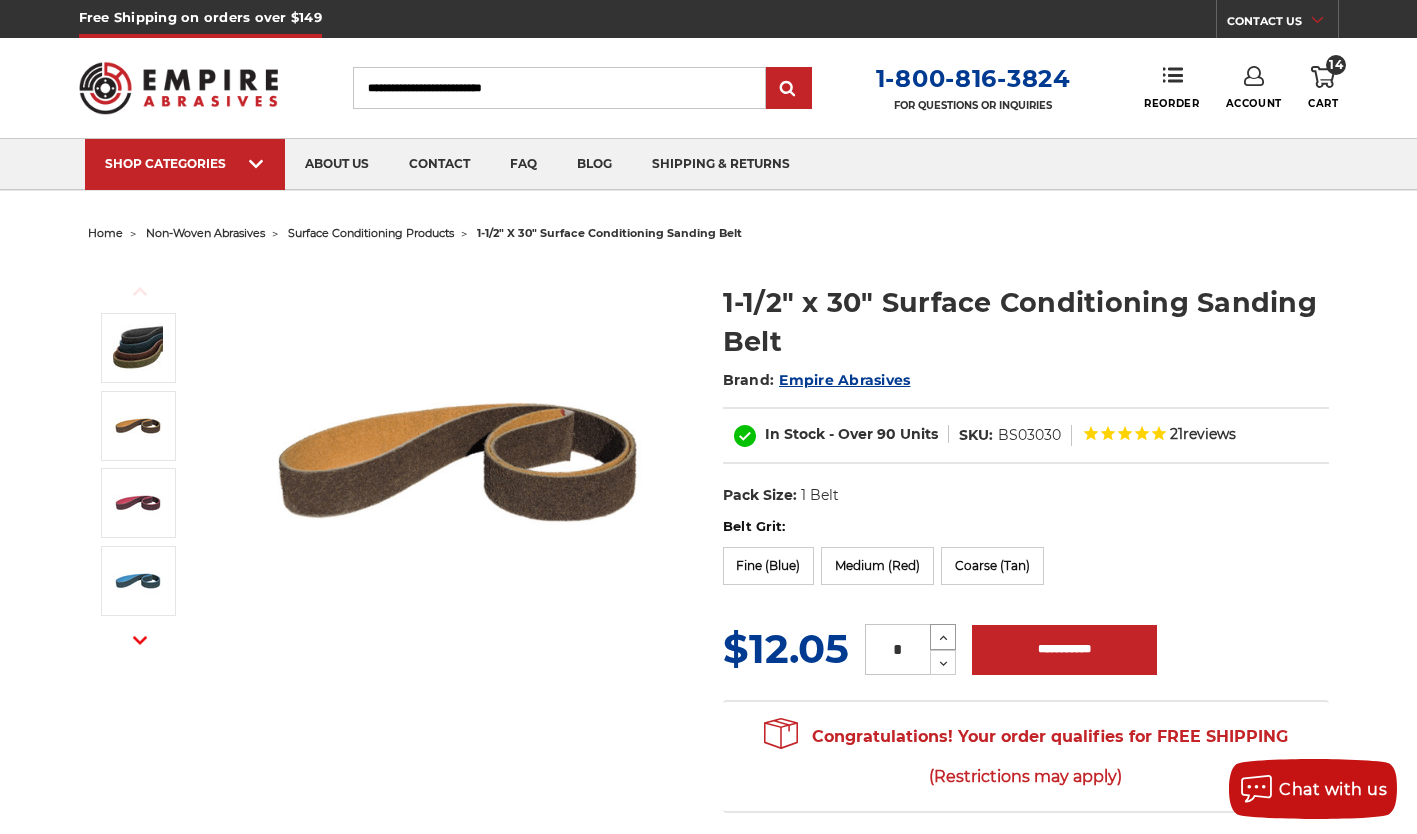 click 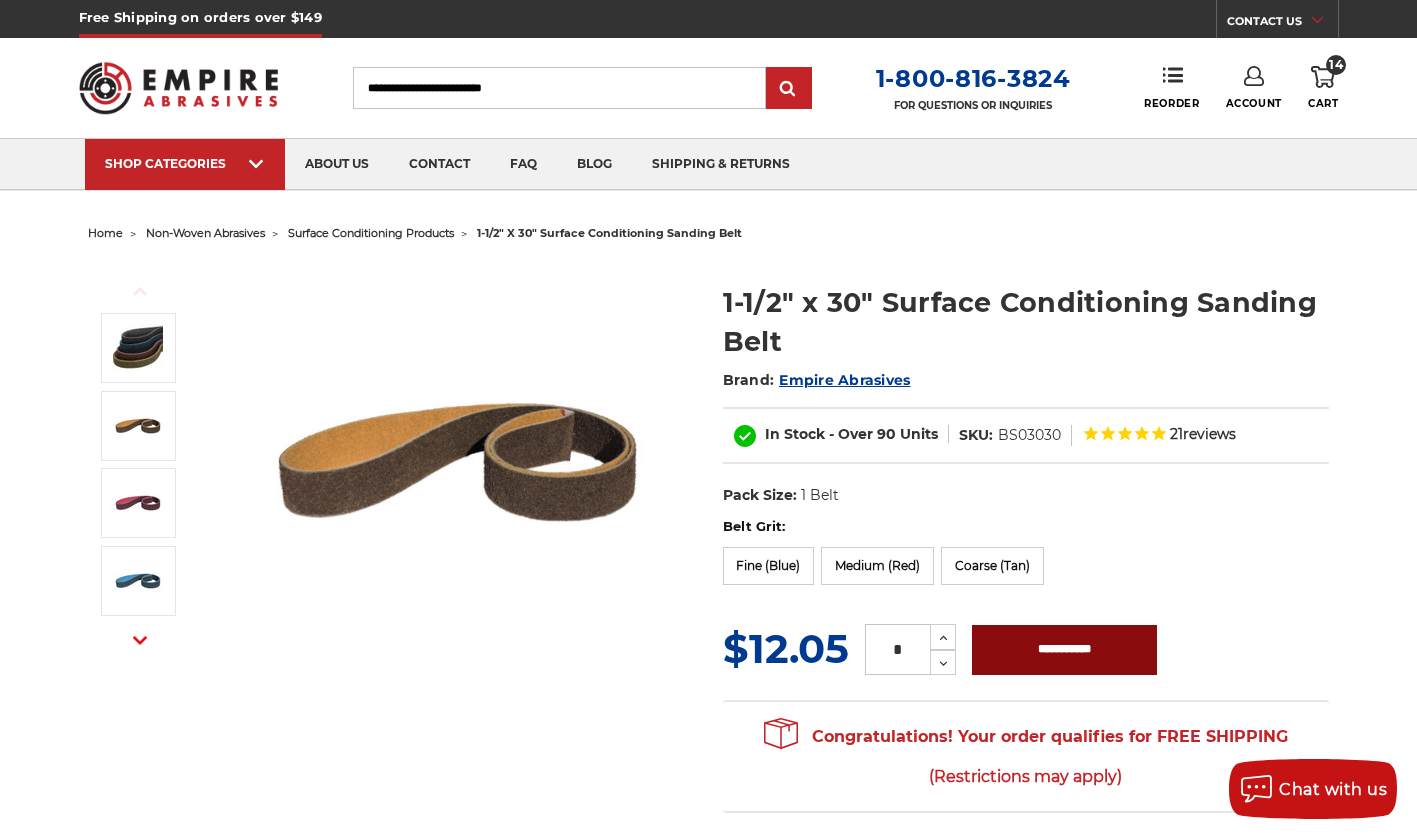 click on "**********" at bounding box center (1064, 650) 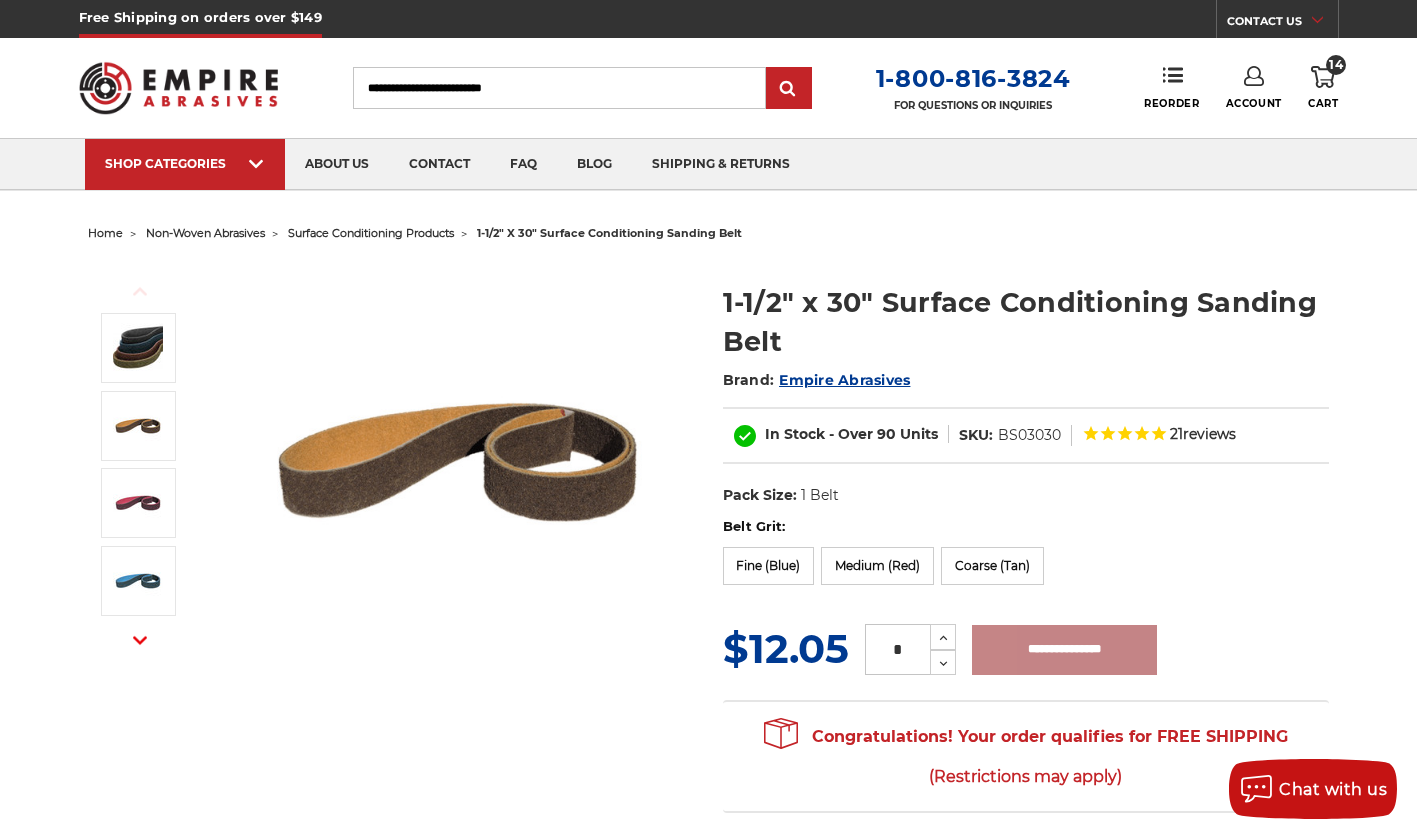 type on "**********" 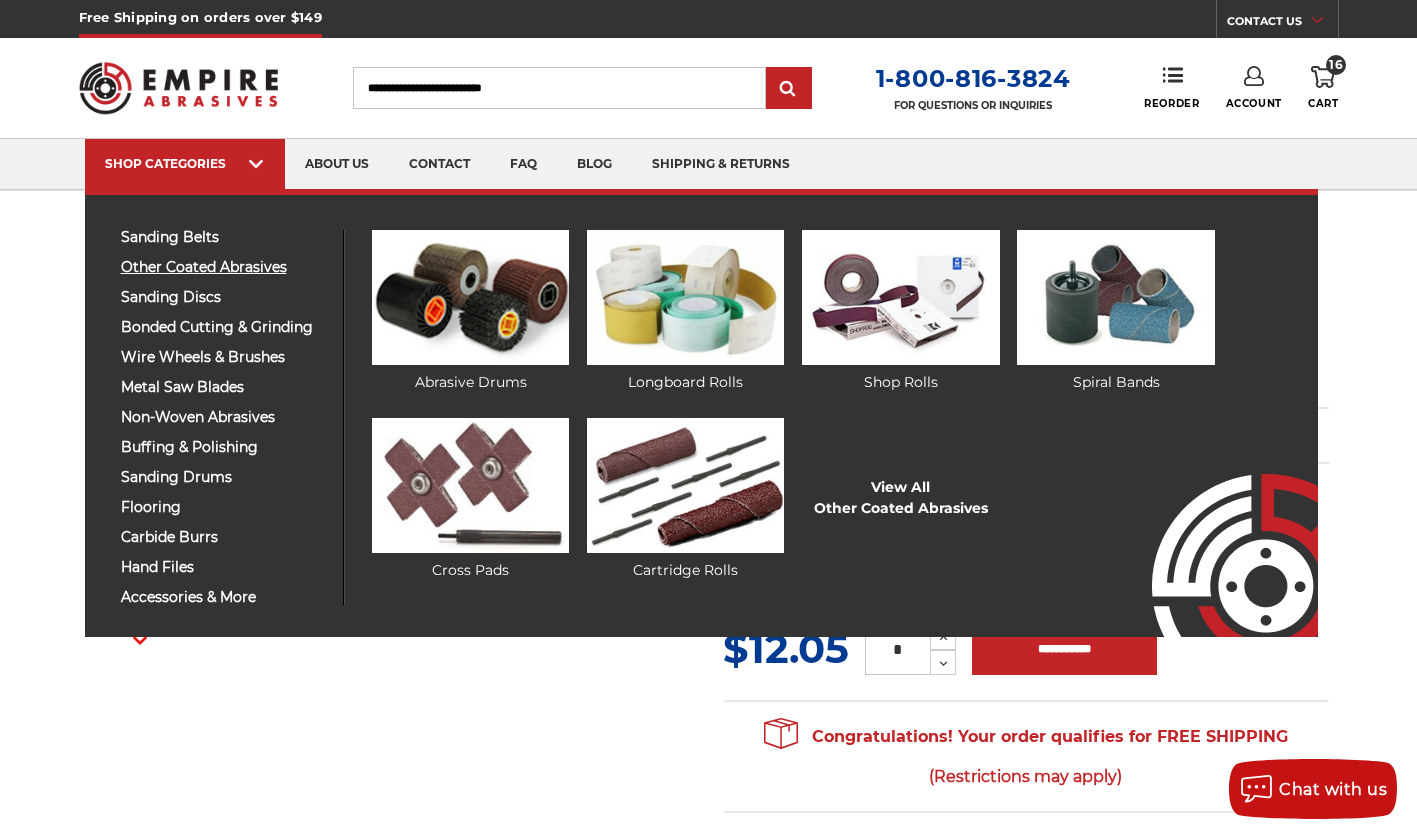 click on "other coated abrasives" at bounding box center (224, 267) 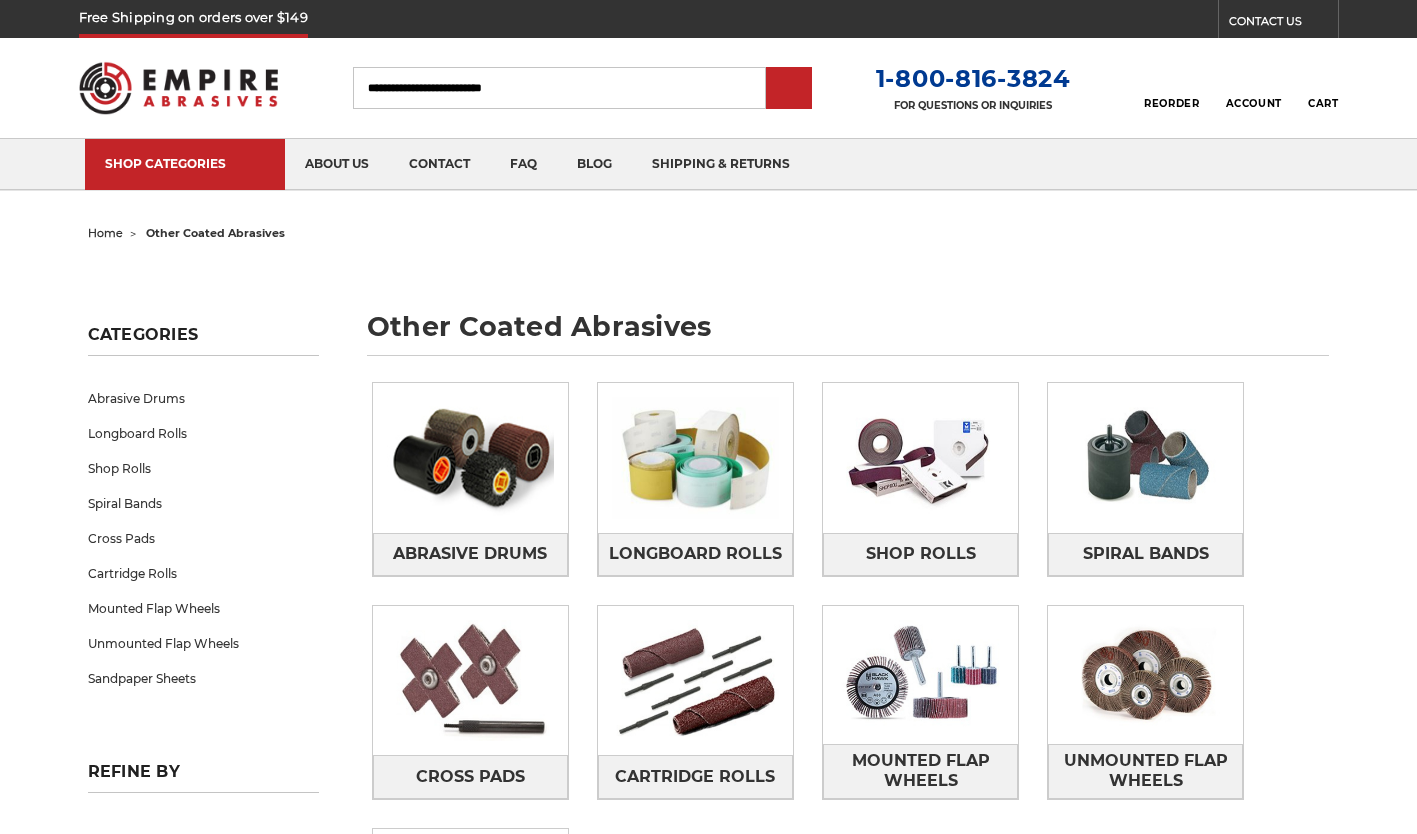 scroll, scrollTop: 0, scrollLeft: 0, axis: both 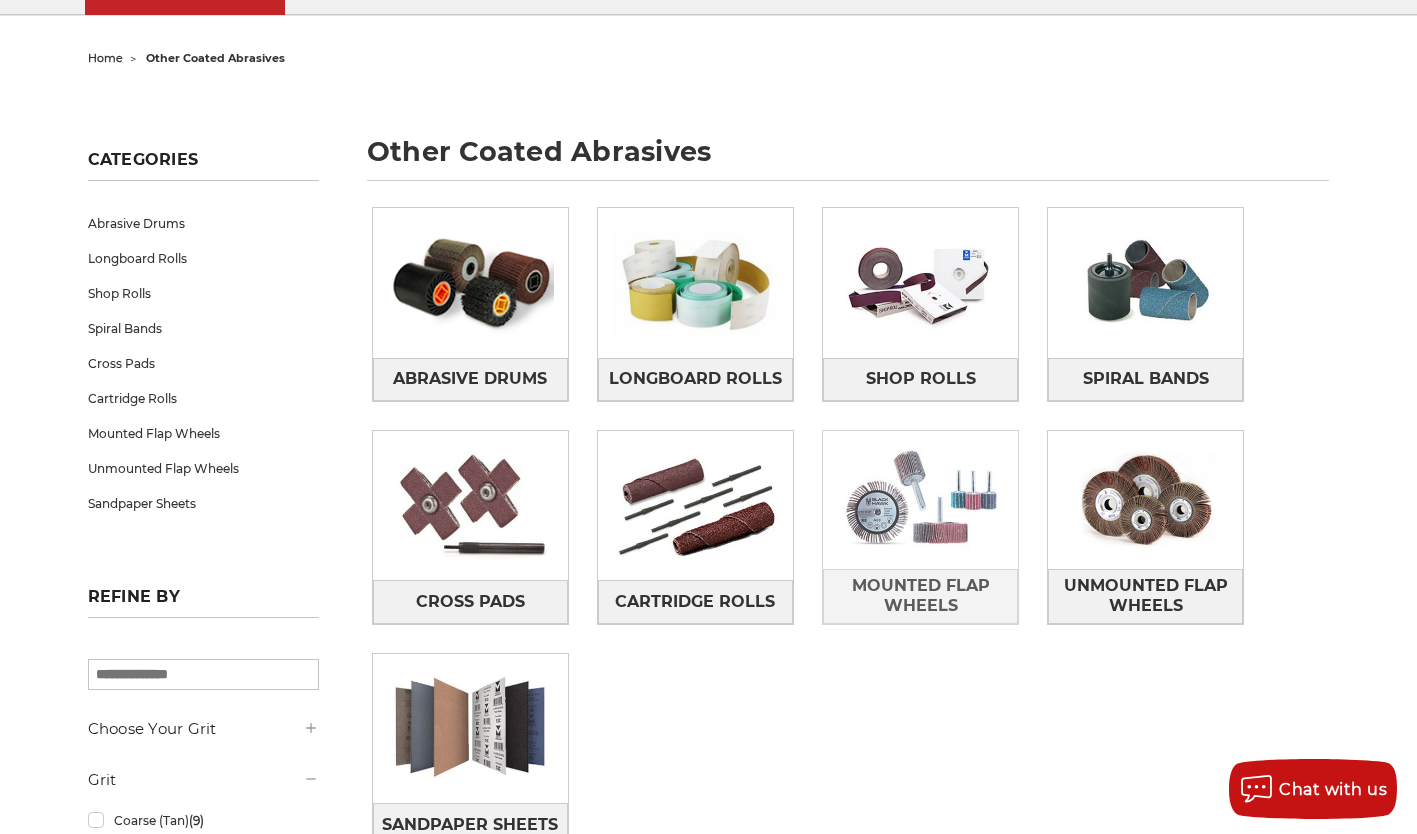 click at bounding box center (920, 500) 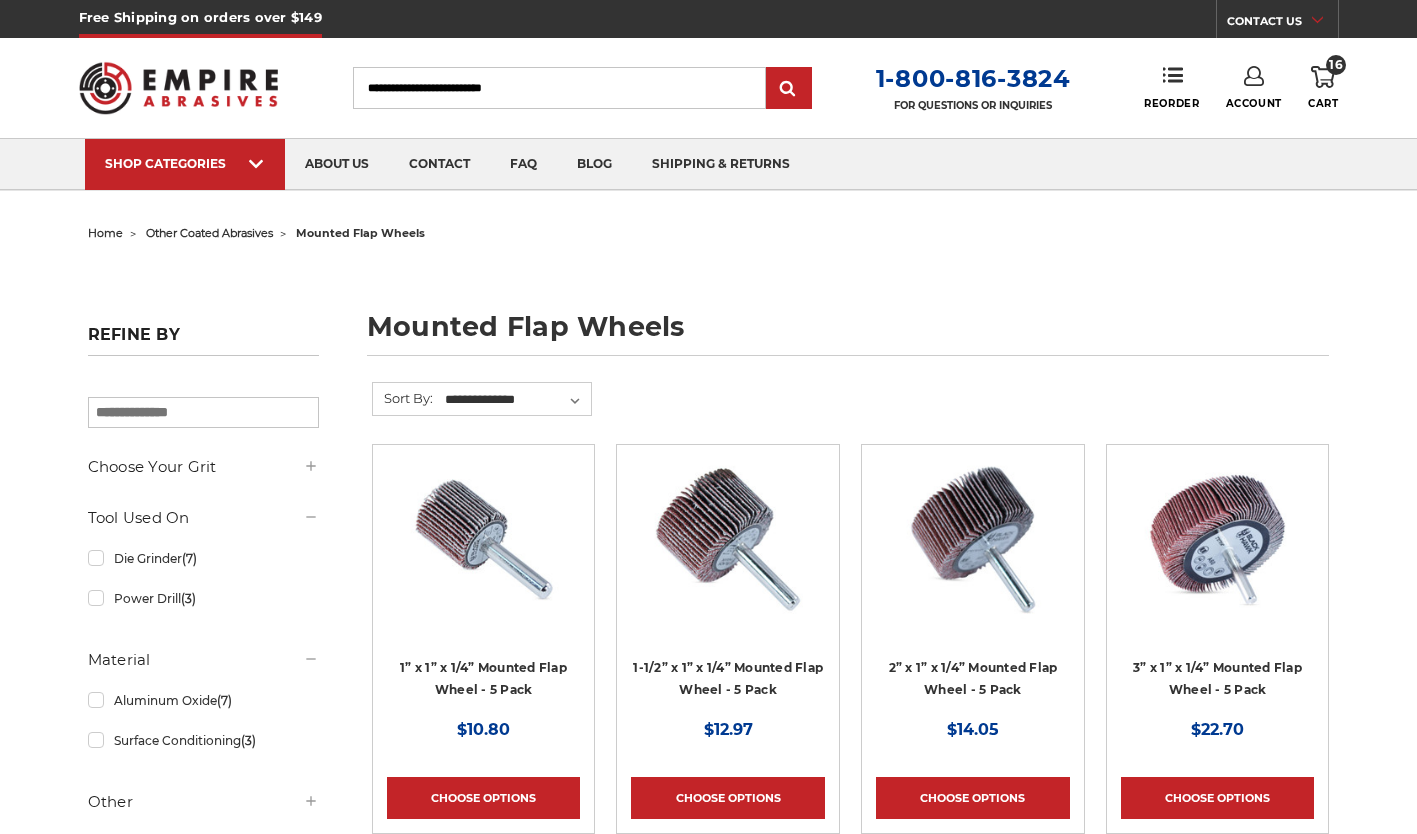scroll, scrollTop: 0, scrollLeft: 0, axis: both 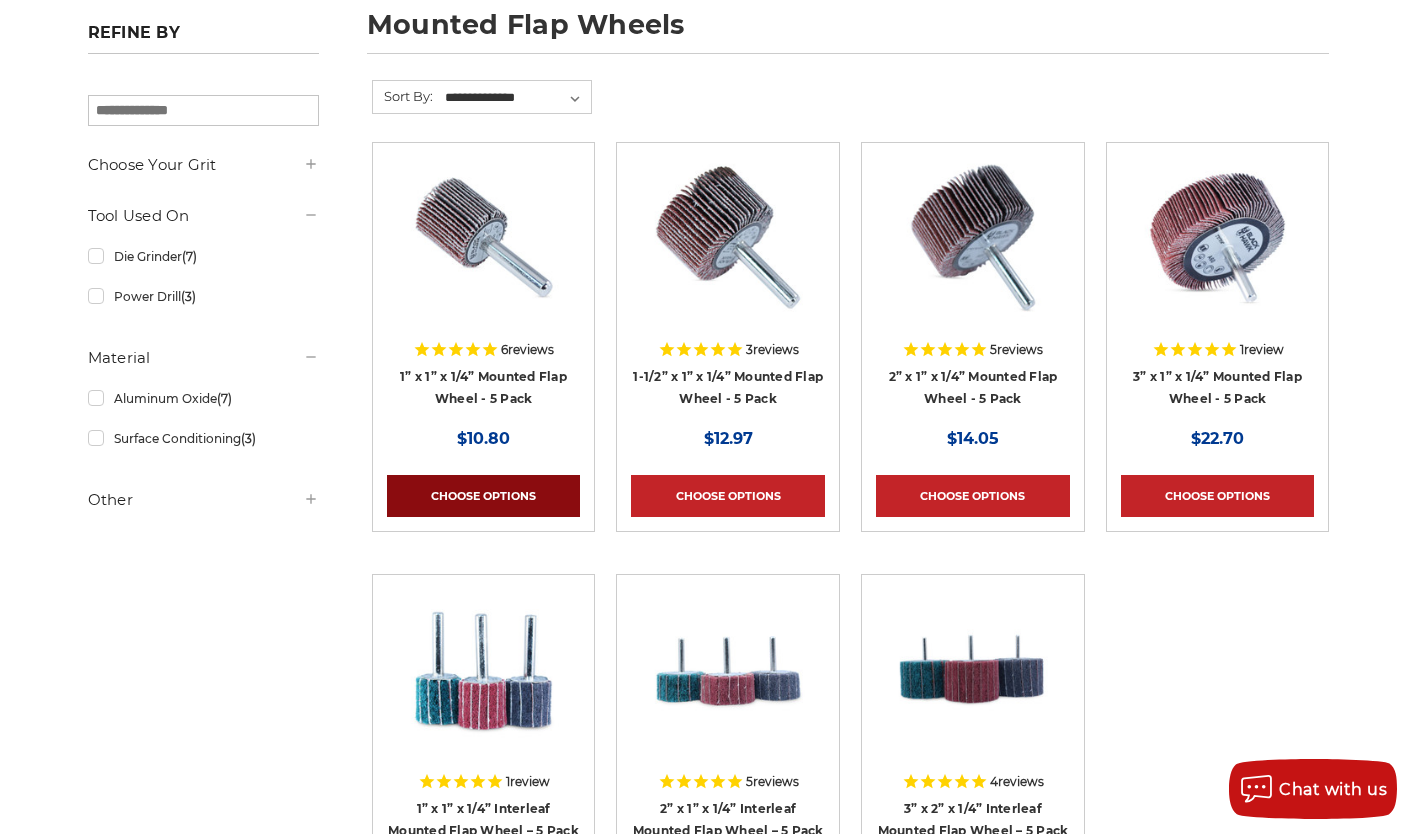 click on "Choose Options" at bounding box center (484, 496) 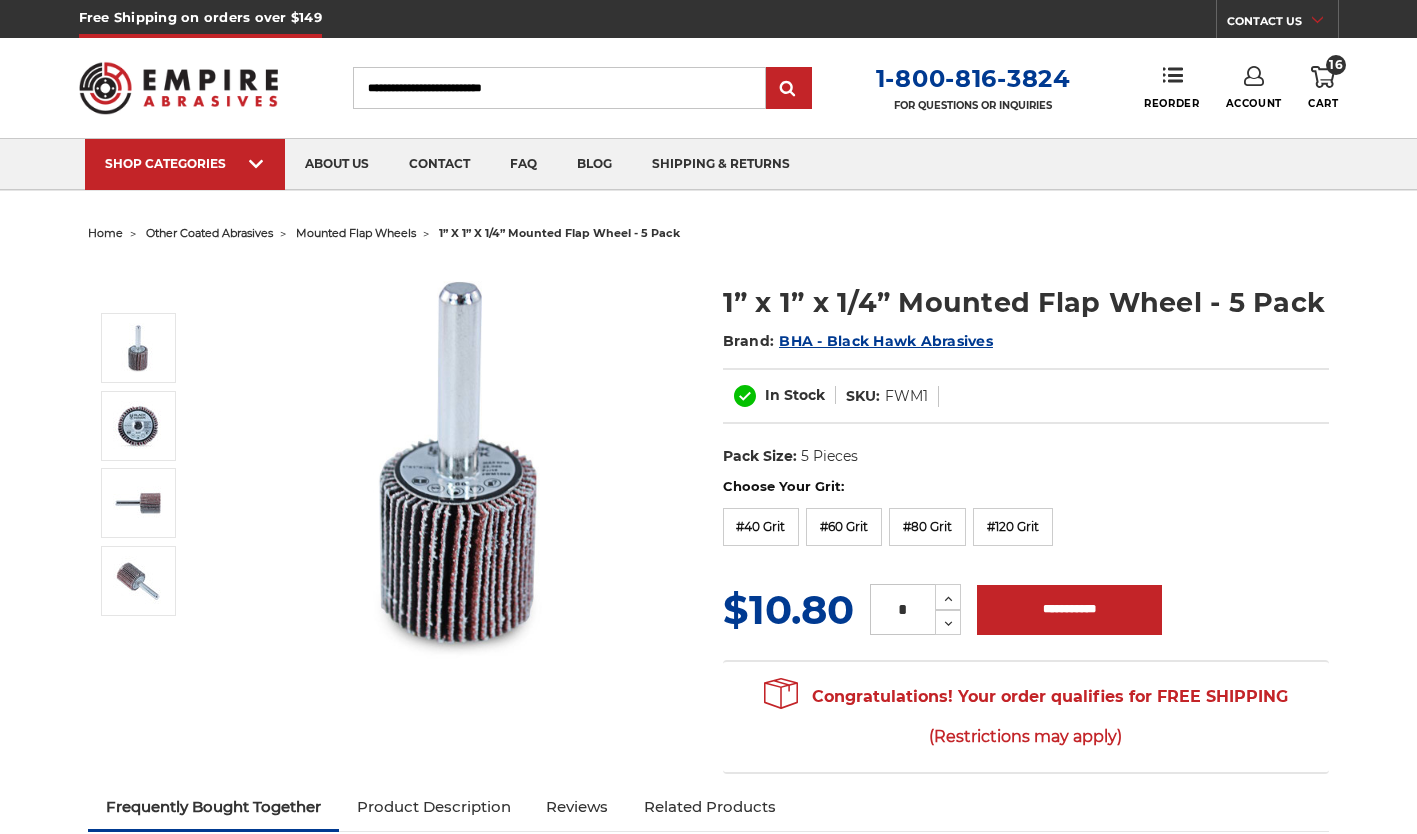 scroll, scrollTop: 0, scrollLeft: 0, axis: both 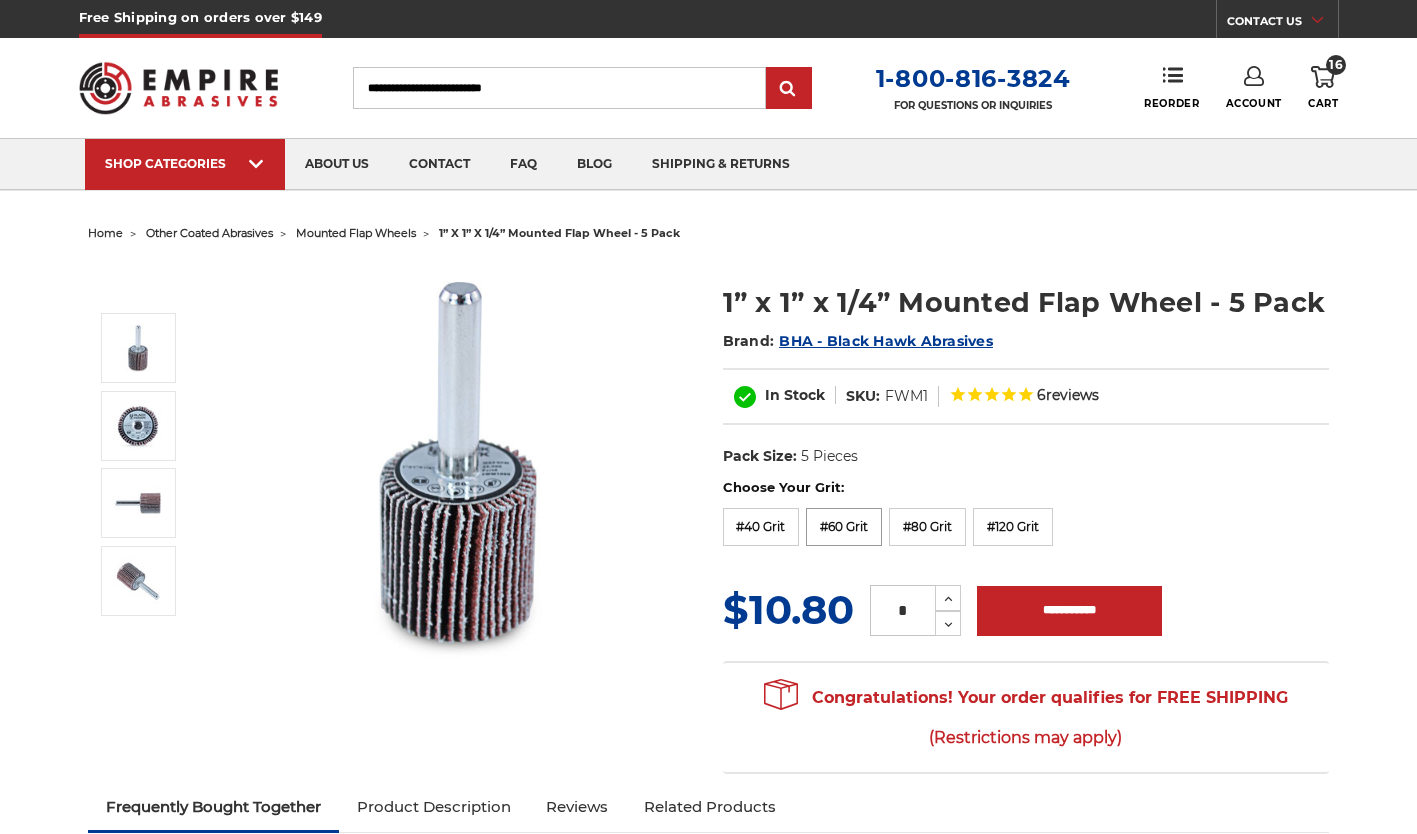 click on "#60 Grit" at bounding box center [844, 527] 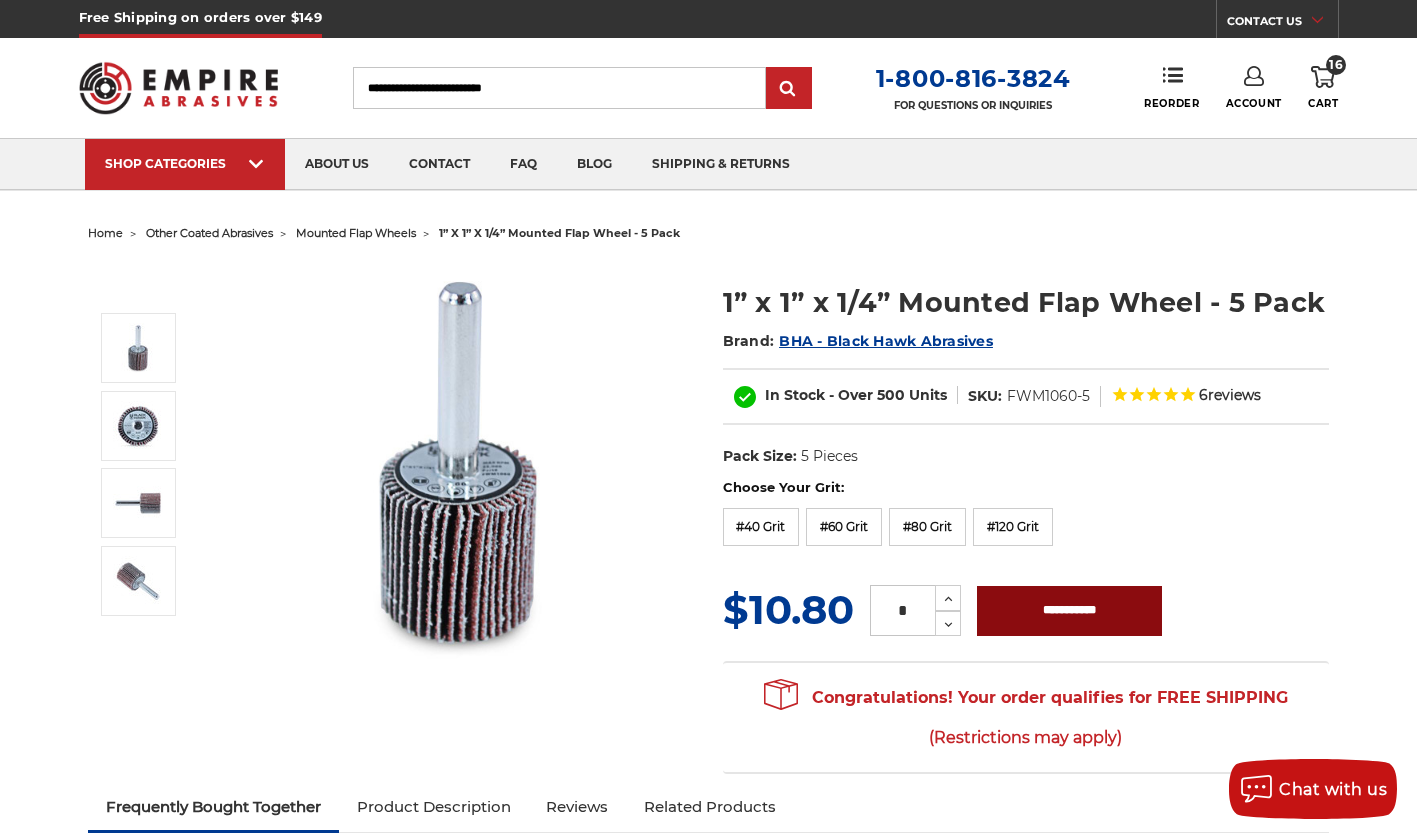 click on "**********" at bounding box center [1069, 611] 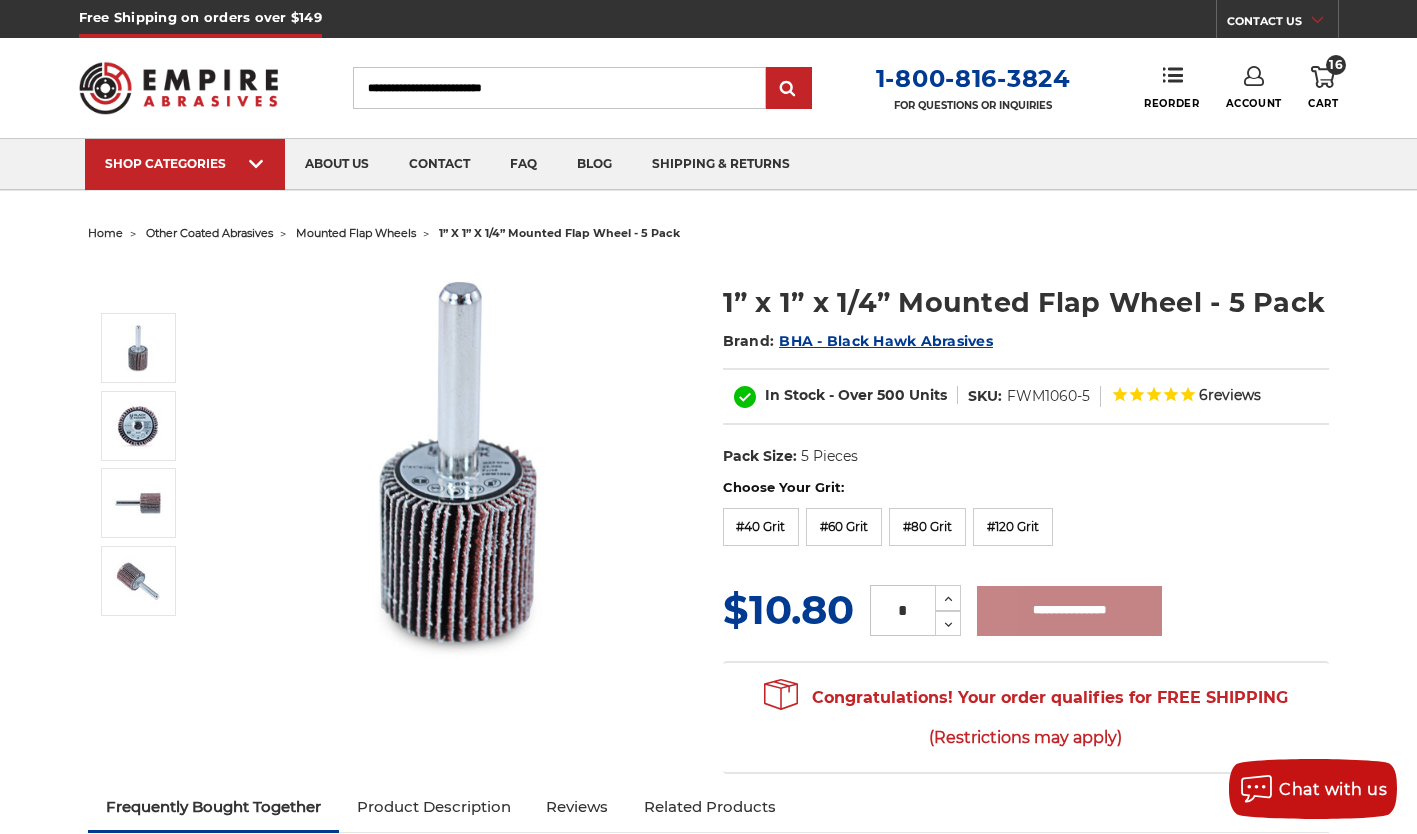 type on "**********" 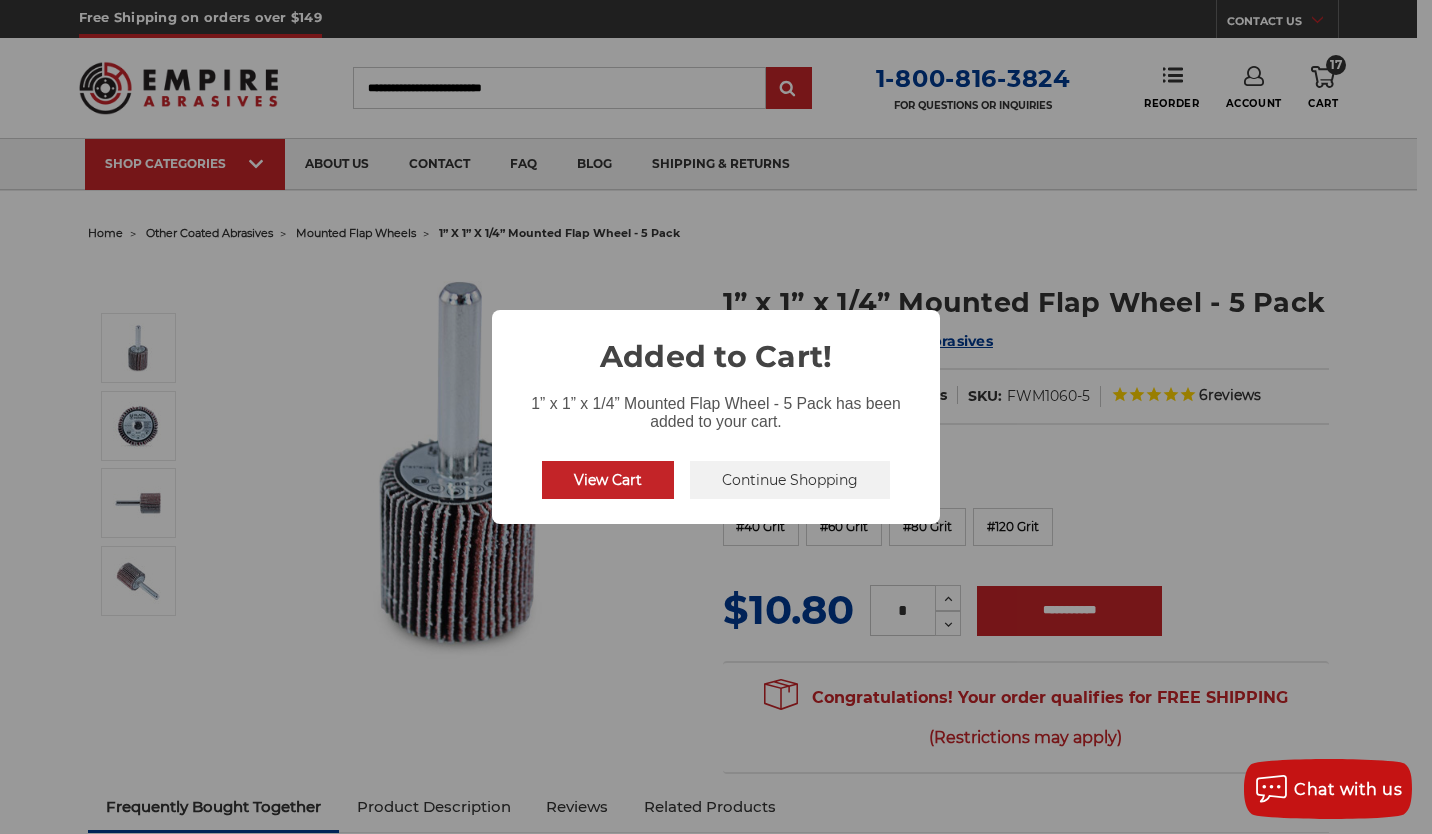 click on "Continue Shopping" at bounding box center [790, 480] 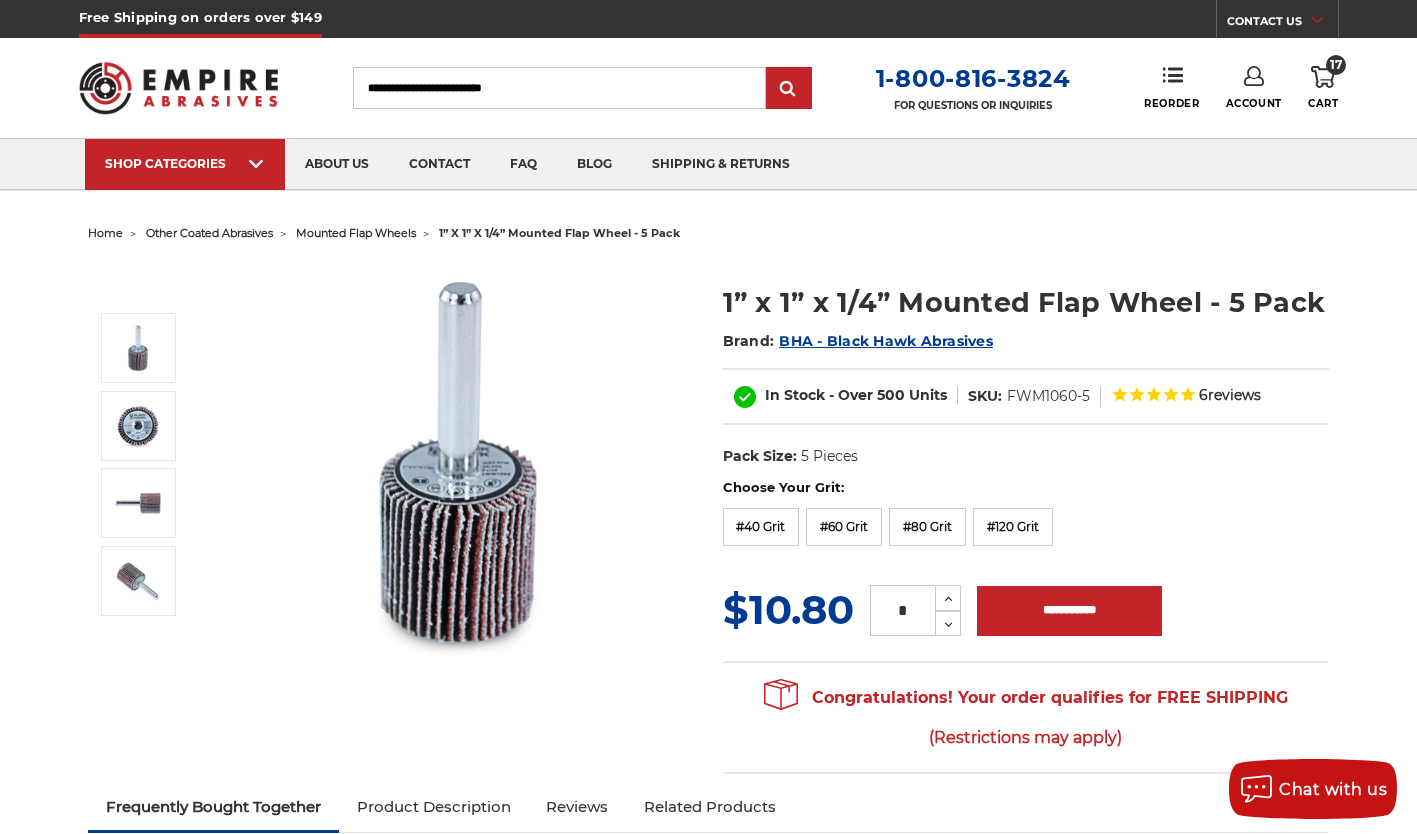 click on "17" at bounding box center [1336, 65] 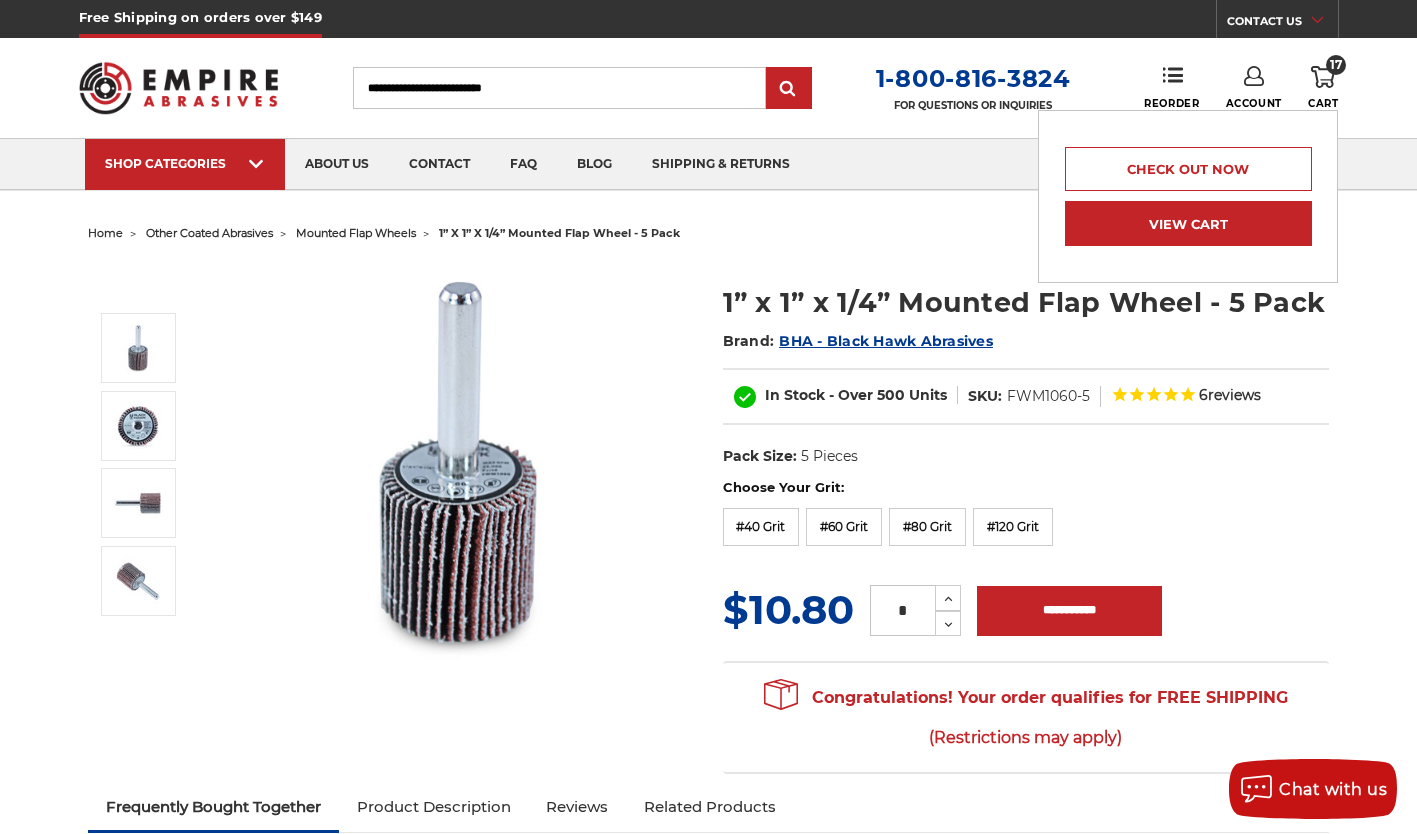 click on "View Cart" at bounding box center (1188, 223) 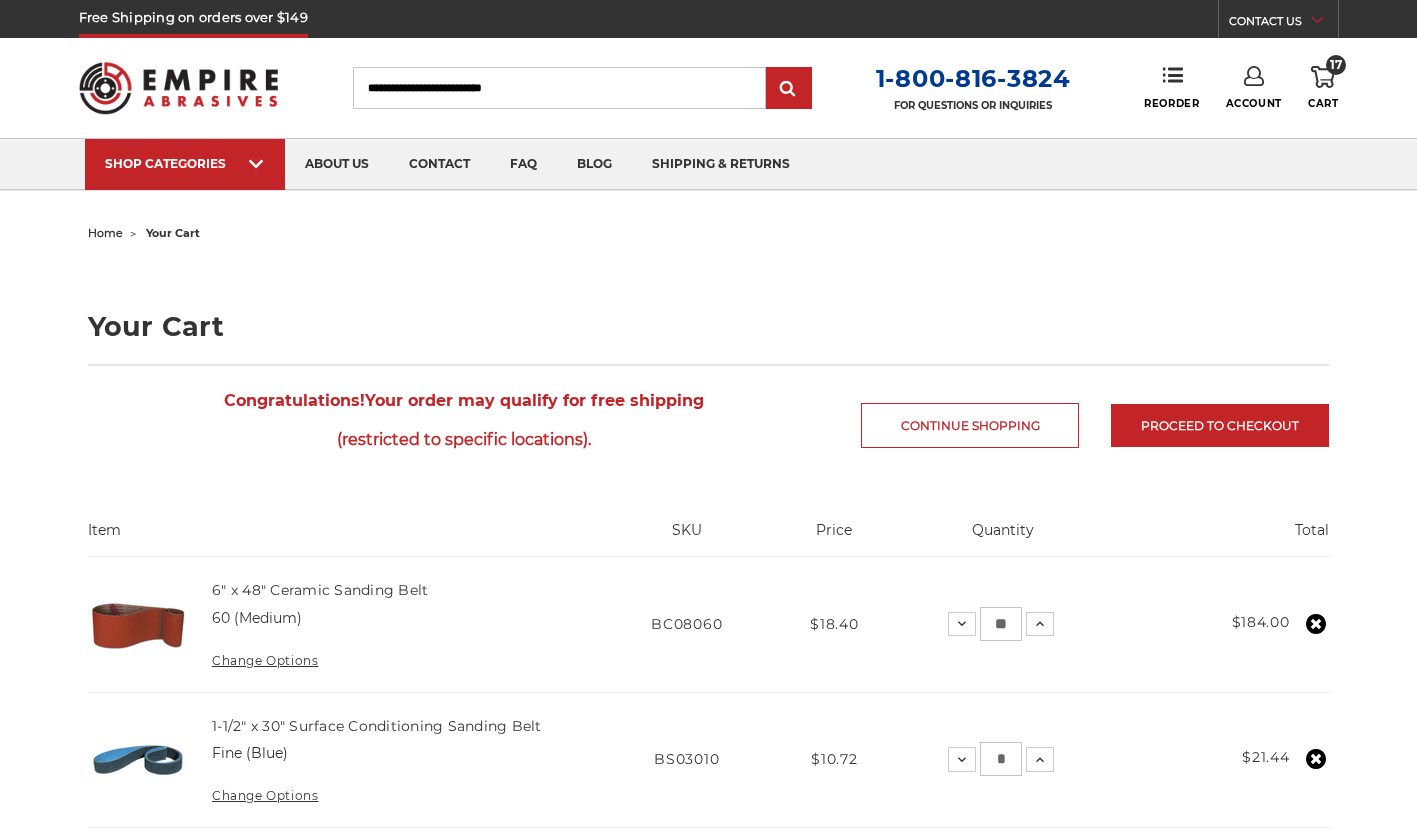 scroll, scrollTop: 0, scrollLeft: 0, axis: both 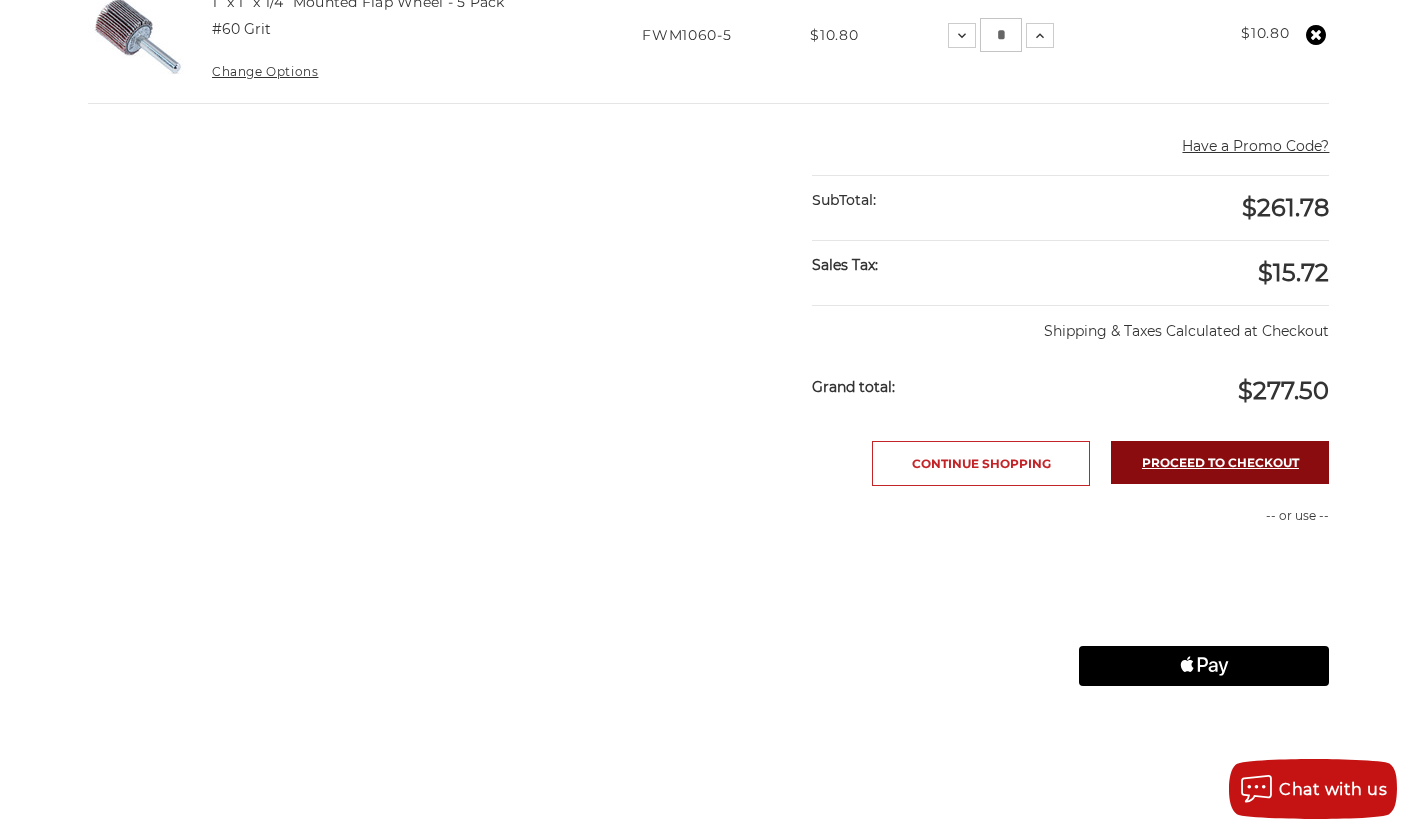 click on "Proceed to checkout" at bounding box center [1220, 462] 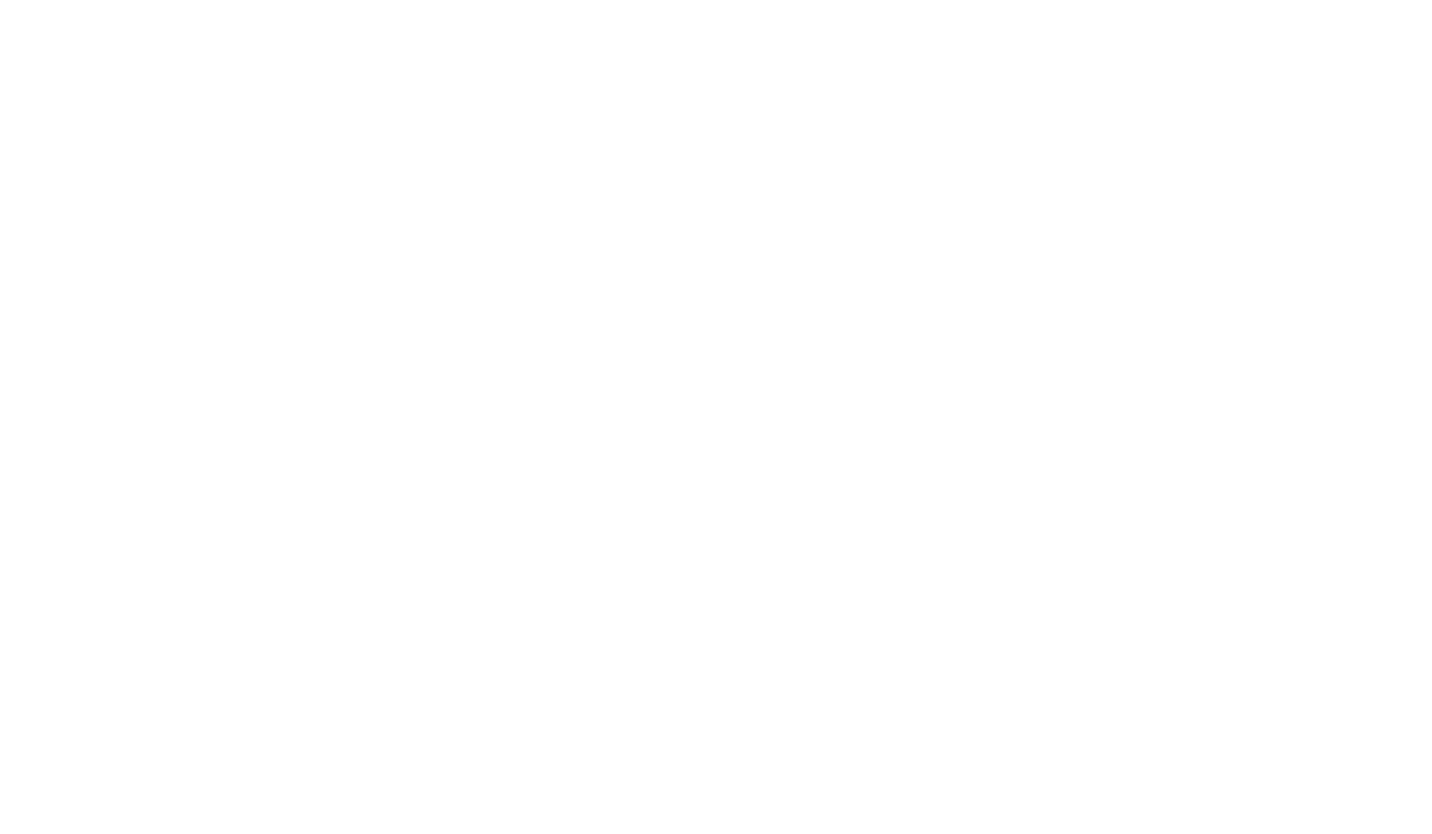 scroll, scrollTop: 0, scrollLeft: 0, axis: both 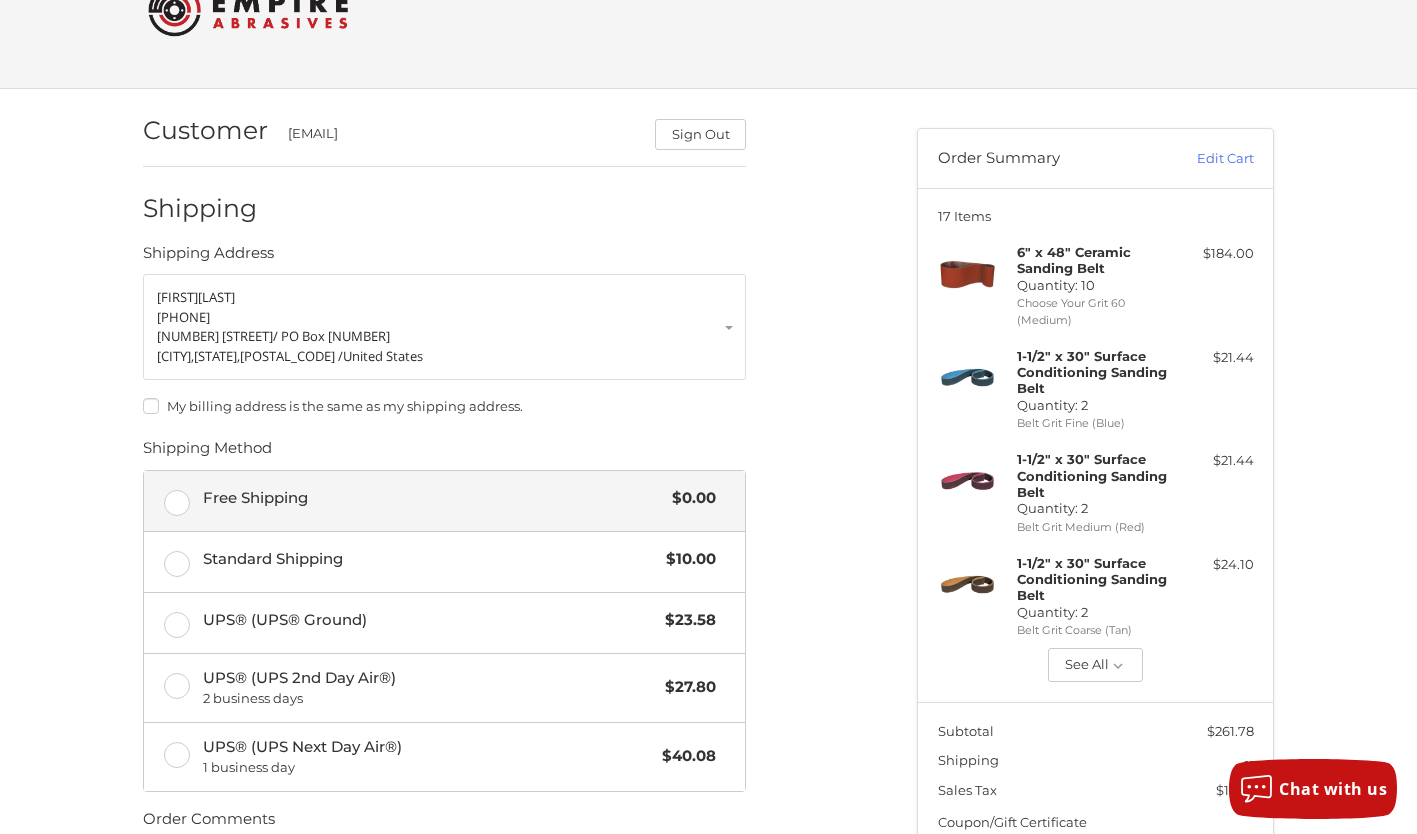 click on "Free Shipping $0.00" at bounding box center (444, 501) 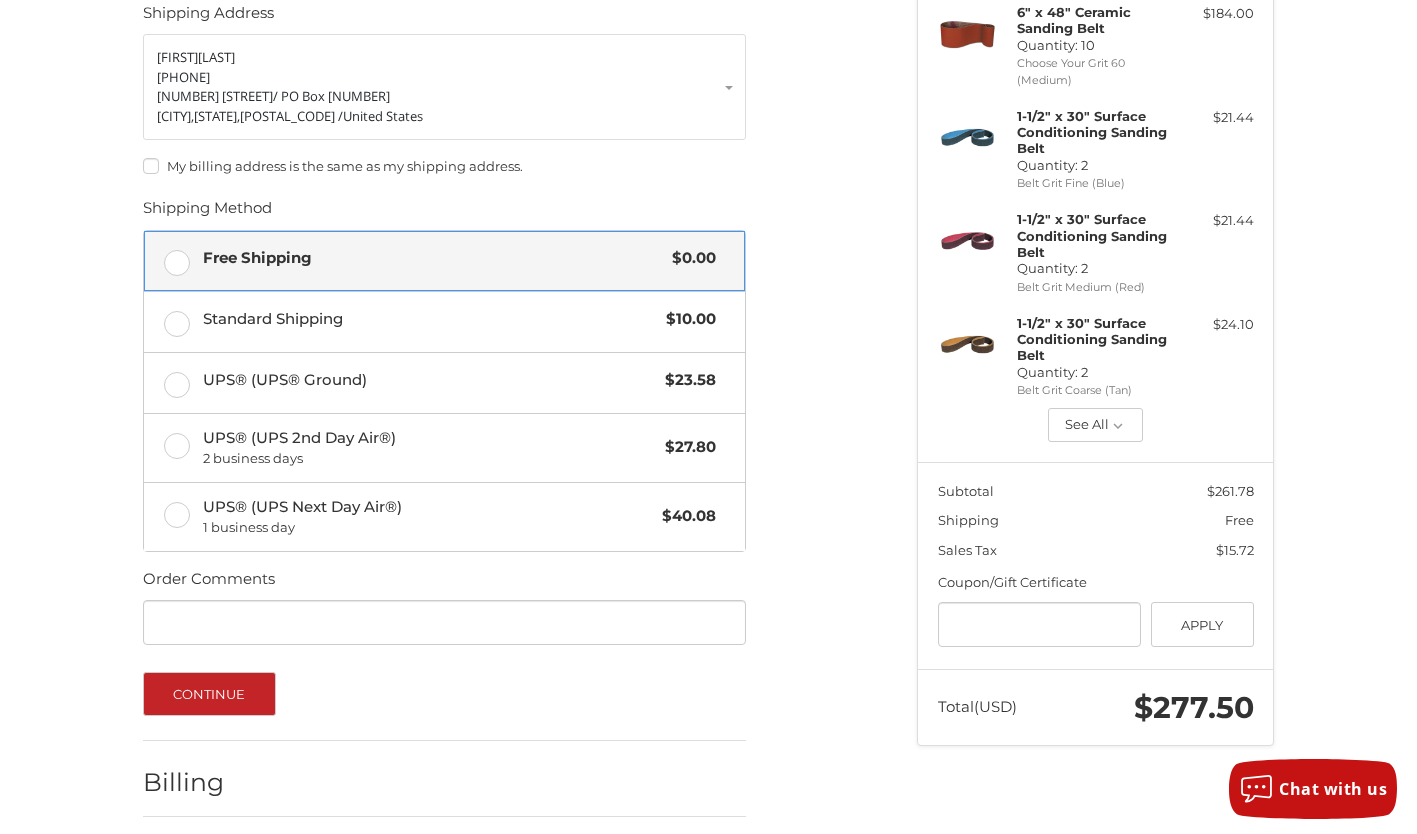scroll, scrollTop: 387, scrollLeft: 0, axis: vertical 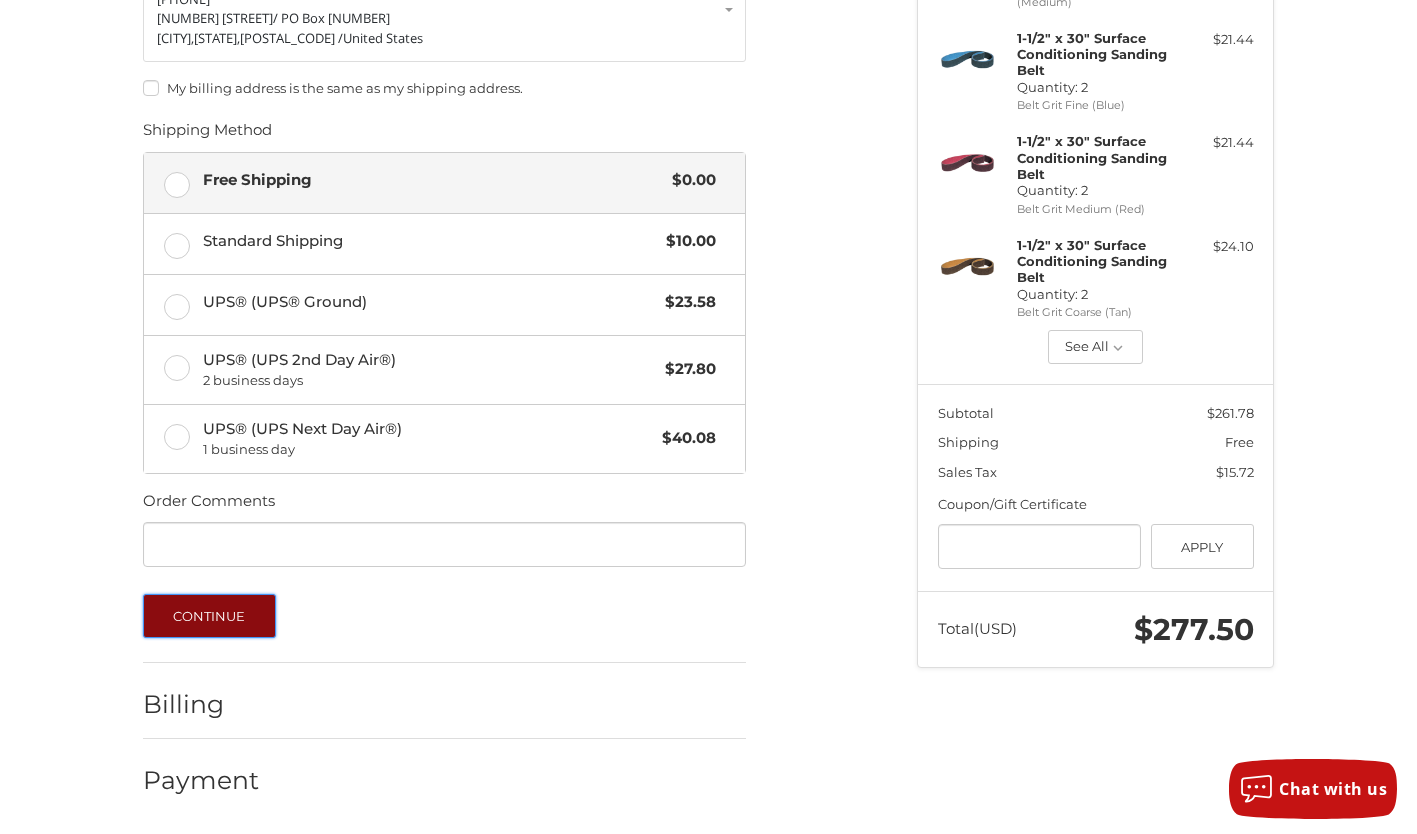 click on "Continue" at bounding box center (209, 616) 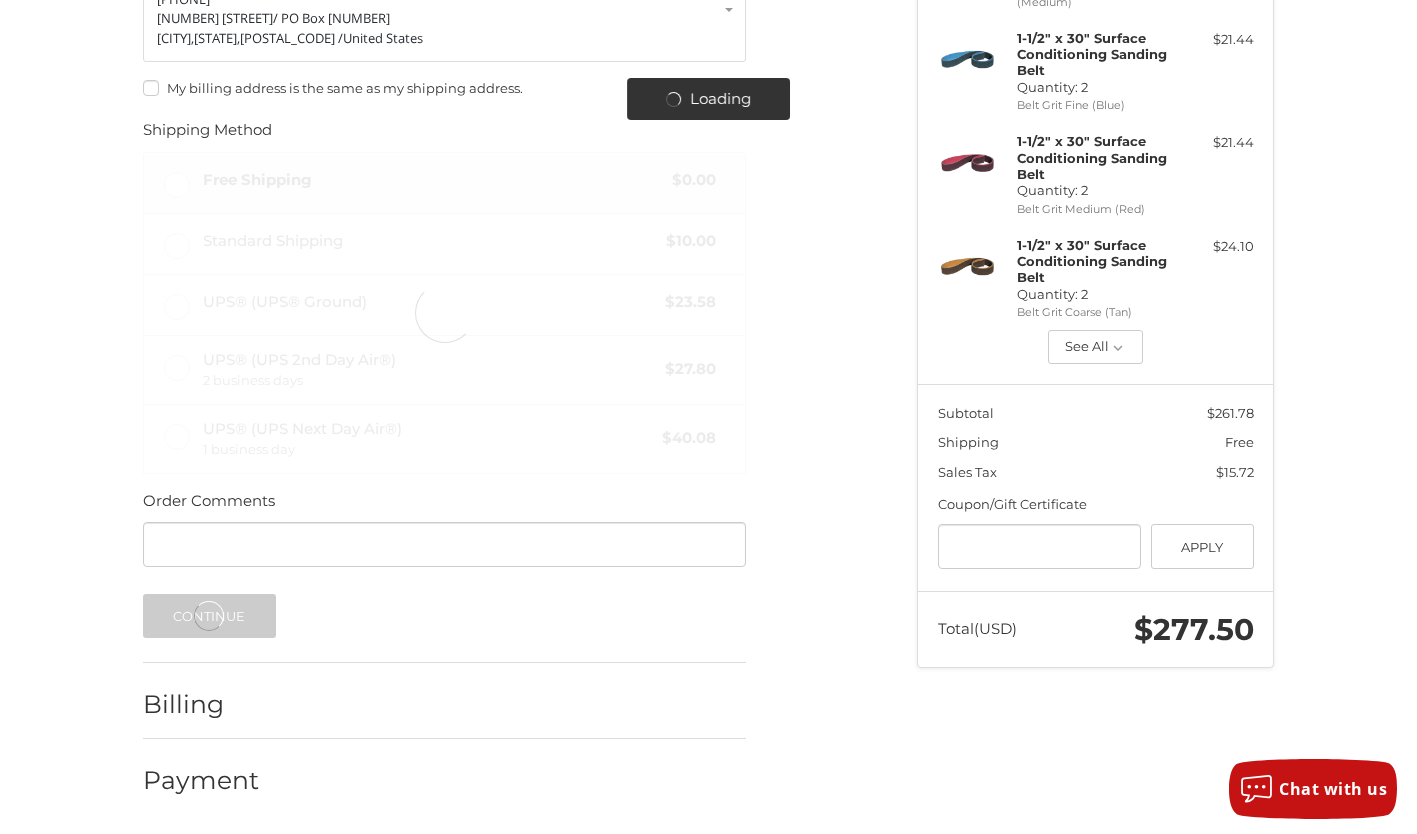 scroll, scrollTop: 258, scrollLeft: 0, axis: vertical 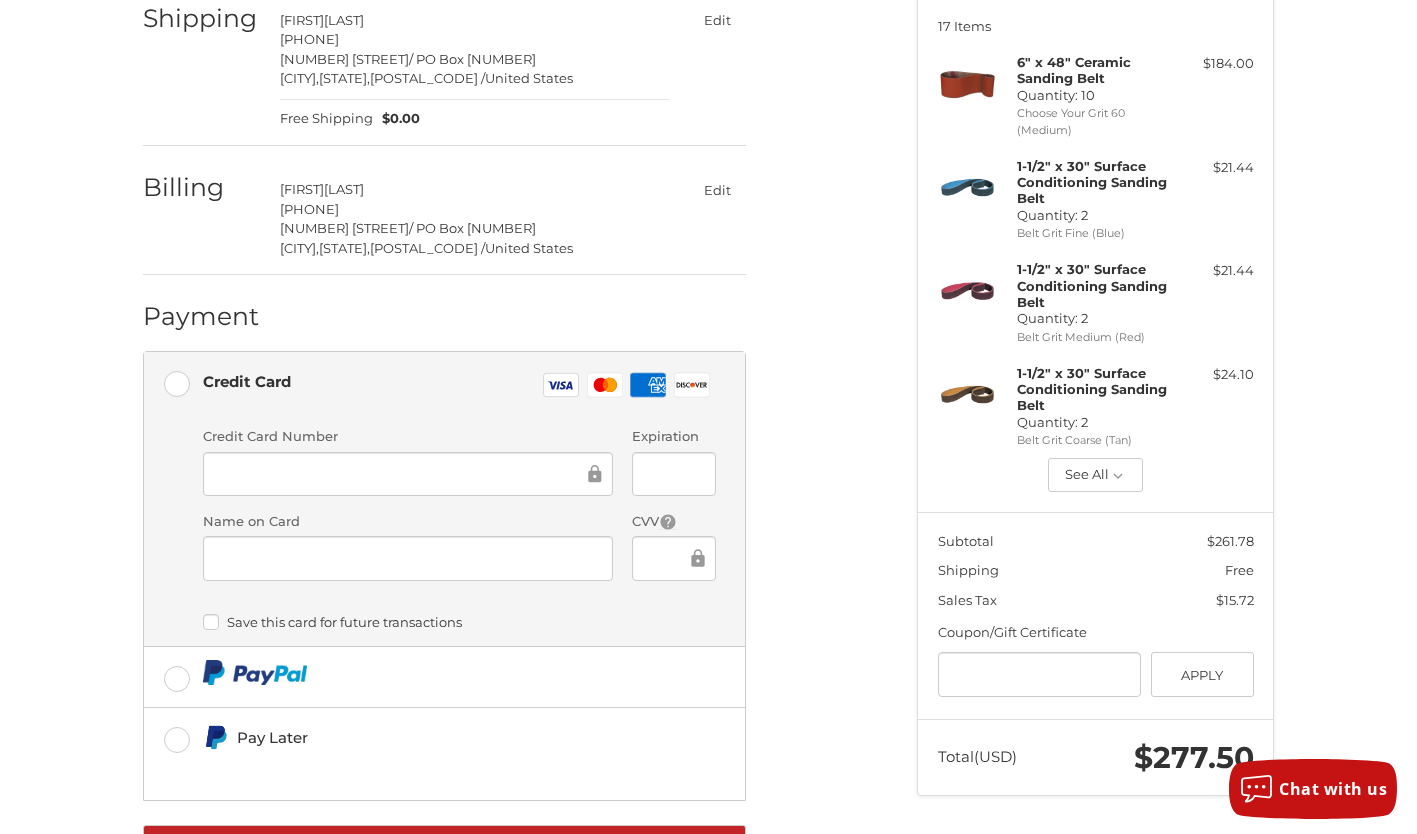 click at bounding box center [408, 474] 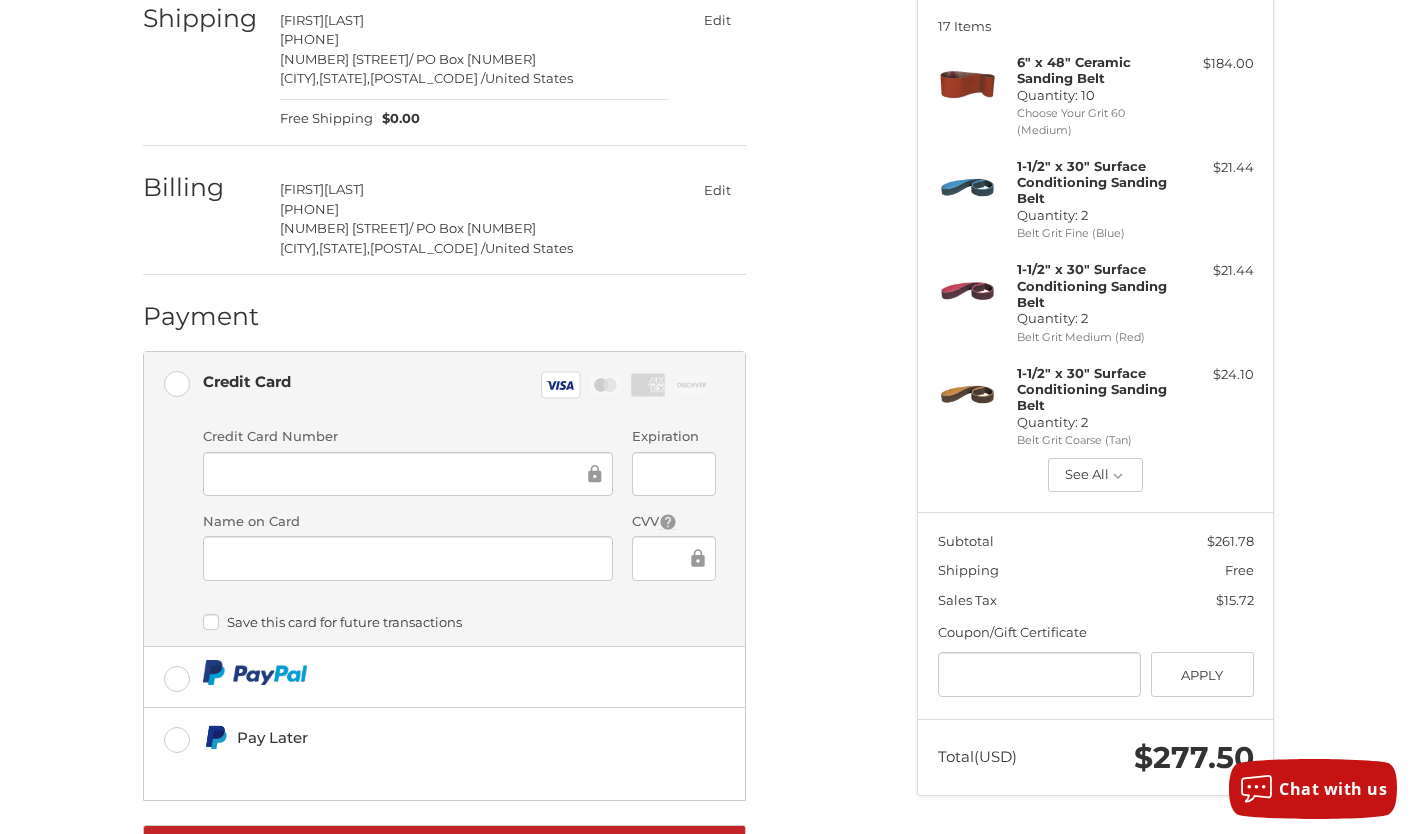 click on "Customer elliott.maher@comcast.net Sign Out Shipping Elliott  Maher   7174343712 114 W King St   / PO Box 225 EAST BERLIN,  Pennsylvania,  17316 /  United States  Free Shipping $0.00 Edit Billing Elliott  Maher   7174343712 114 W King St   / PO Box 225 EAST BERLIN,  Pennsylvania,  17316 /  United States  Edit Payment Payment Methods Credit Card Credit Card Visa Master Amex Discover Credit card Credit Card Number Expiration Name on Card CVV Payment Storage Options Save this card for future transactions Pay Later Redeemable Payments Coupon/Gift Certificate Gift Certificate or Coupon Code Apply Place Order" at bounding box center [515, 401] 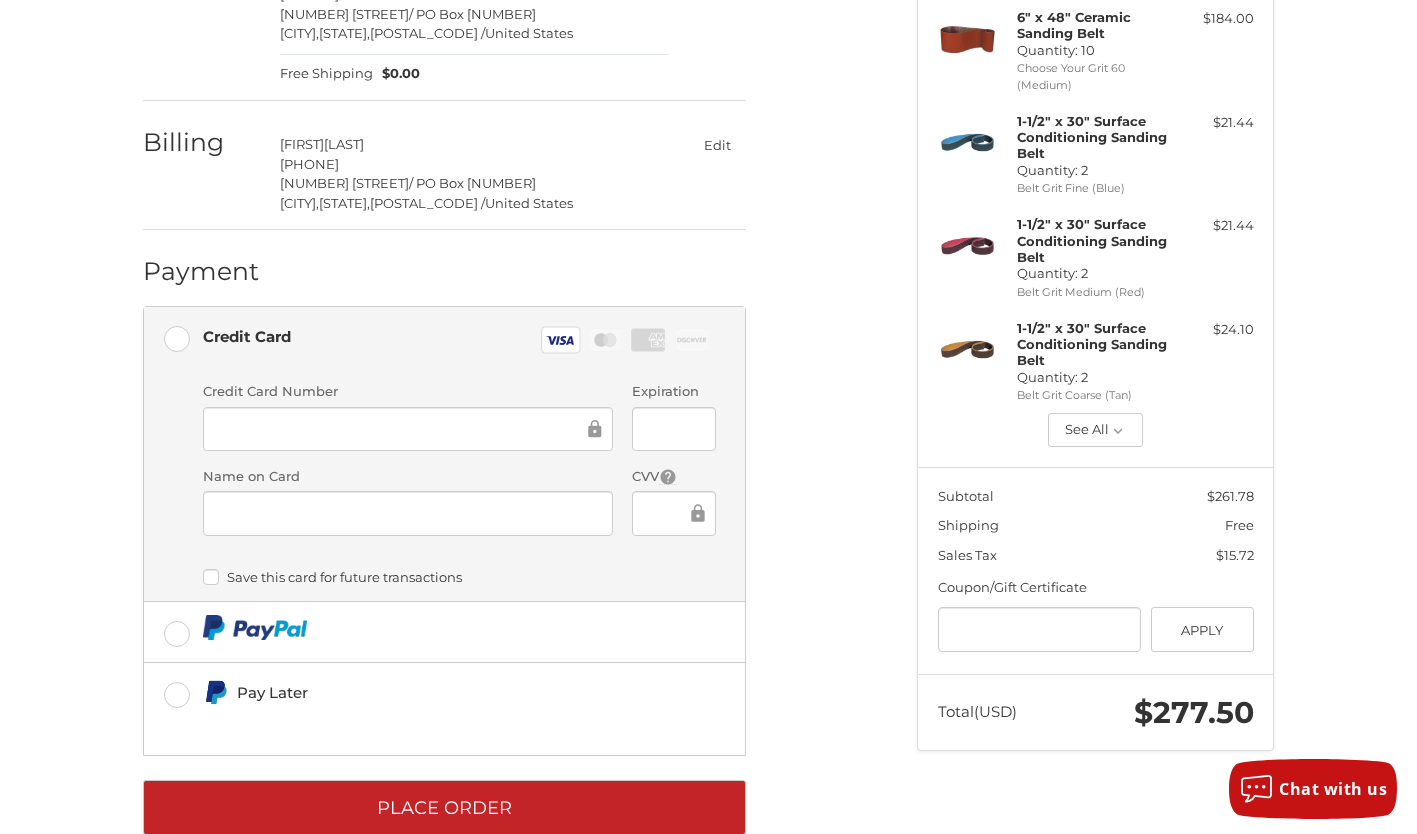 scroll, scrollTop: 304, scrollLeft: 0, axis: vertical 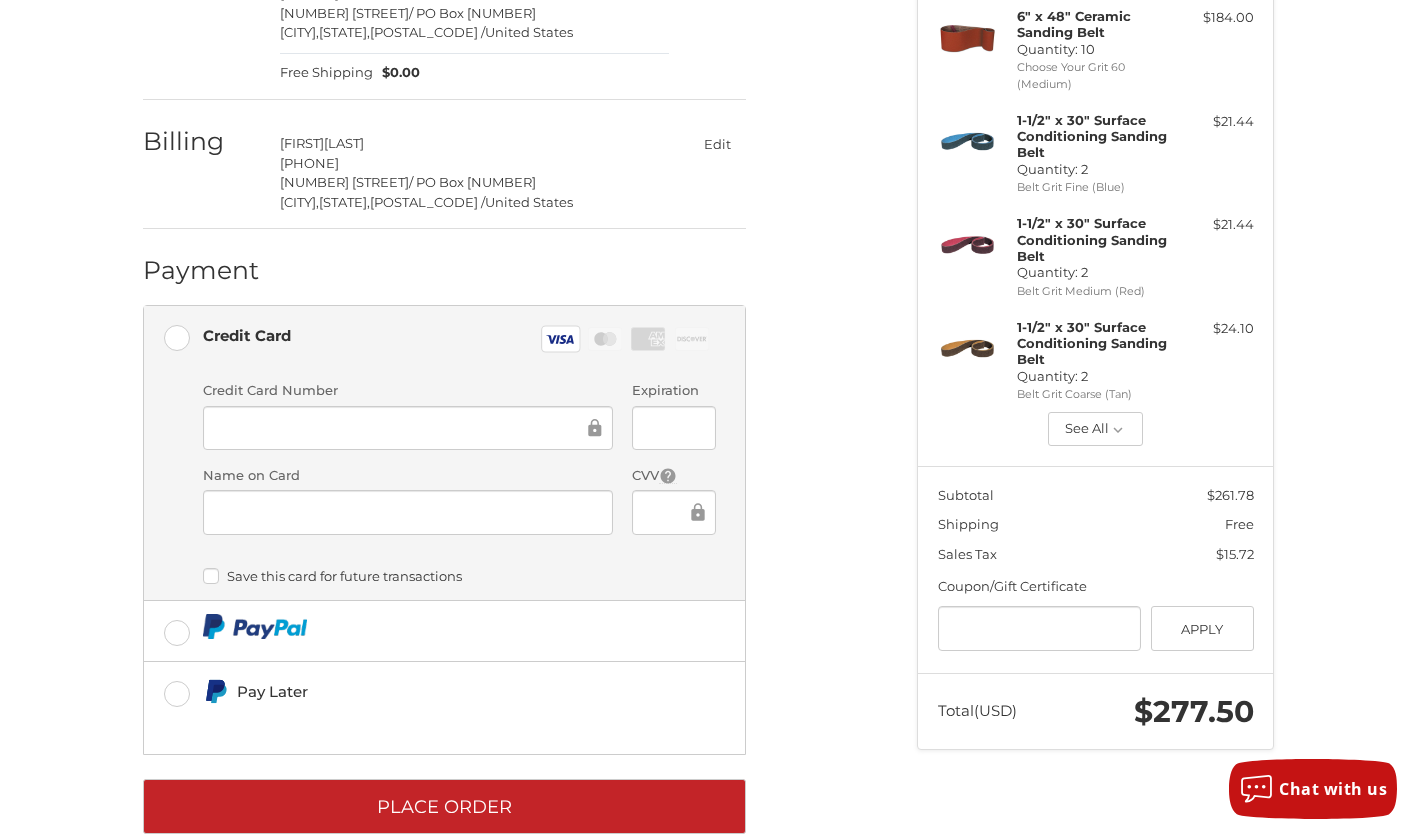 click on "Save this card for future transactions" at bounding box center (459, 576) 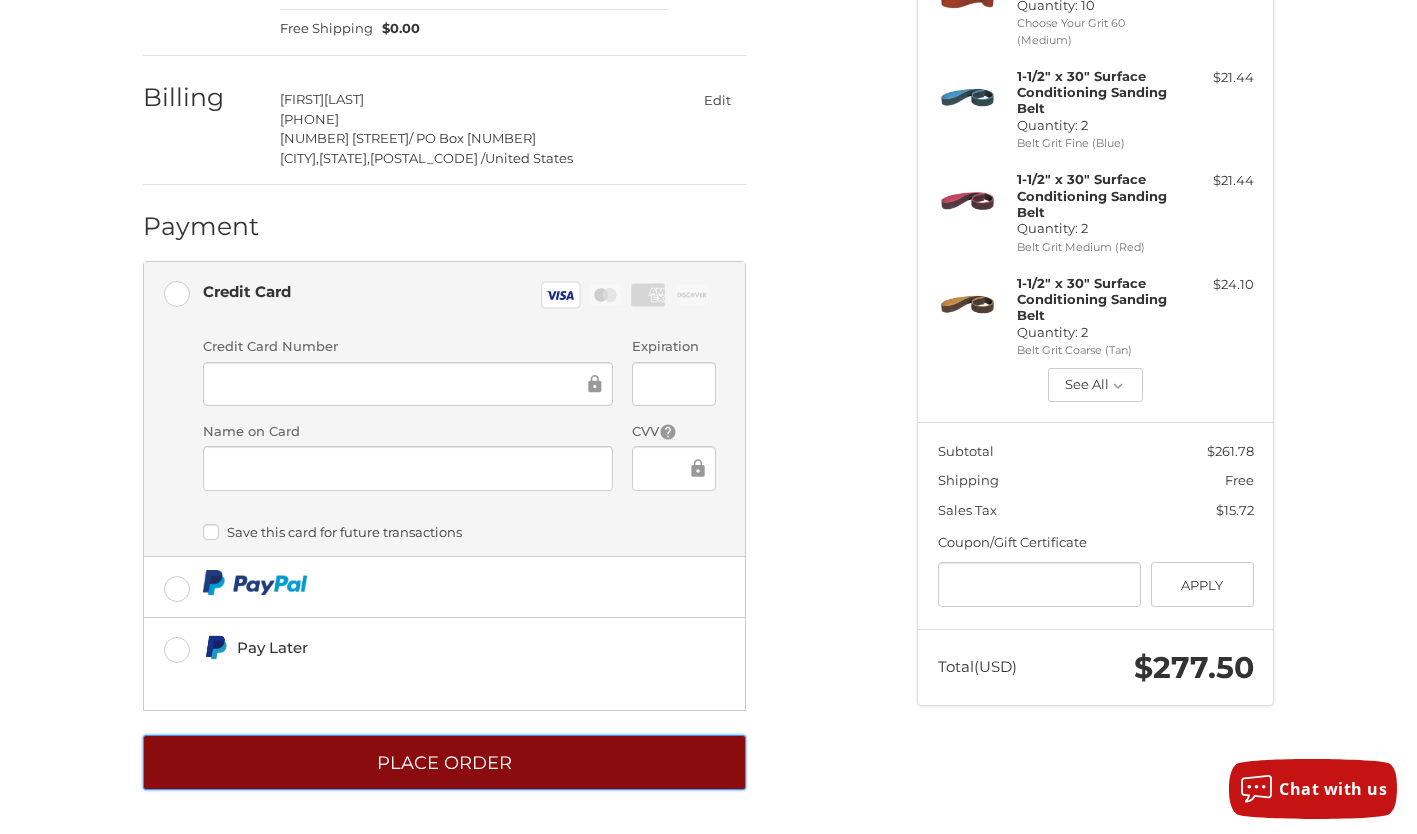 click on "Place Order" at bounding box center [444, 762] 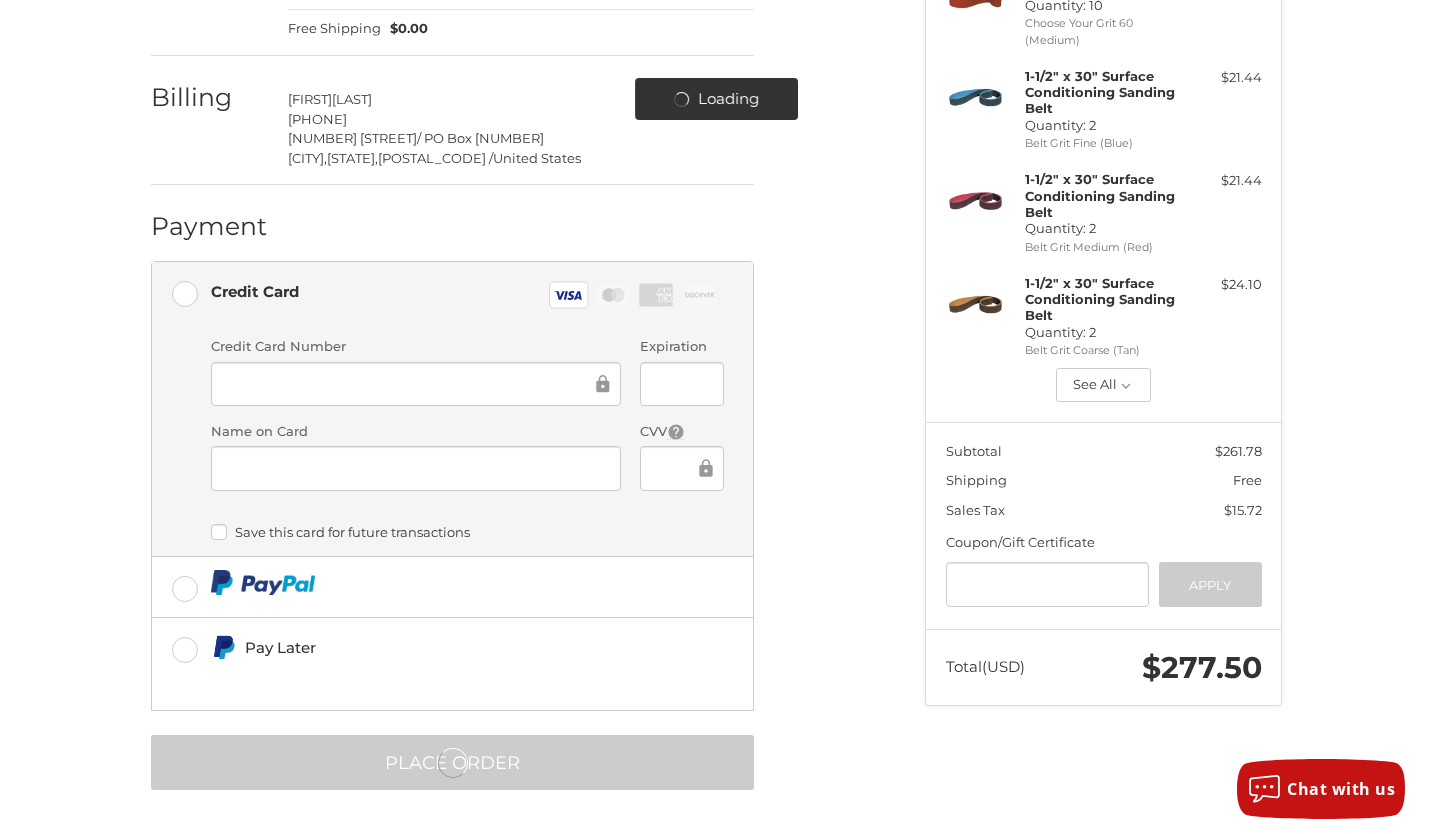 scroll, scrollTop: 0, scrollLeft: 0, axis: both 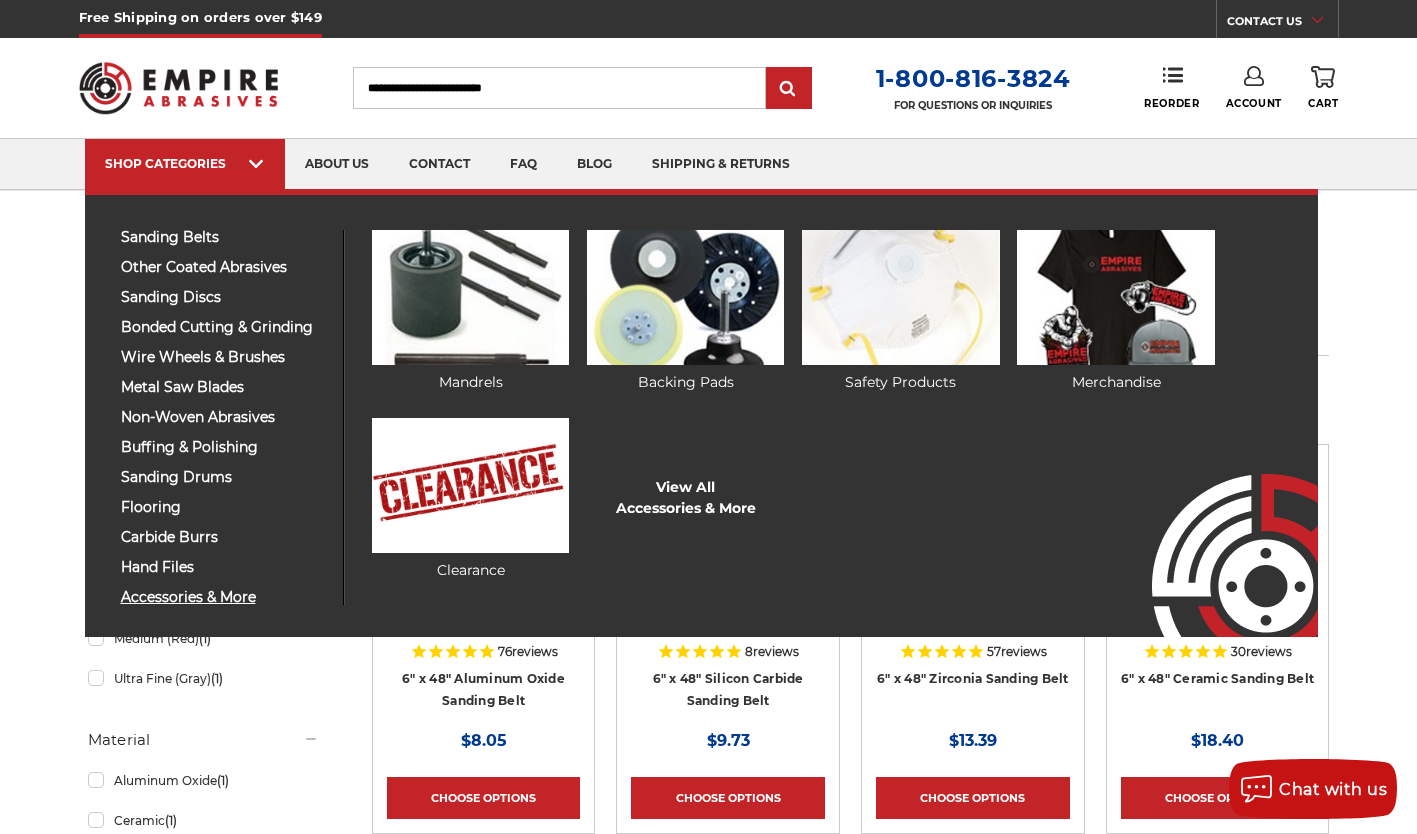 click on "accessories & more" at bounding box center (224, 597) 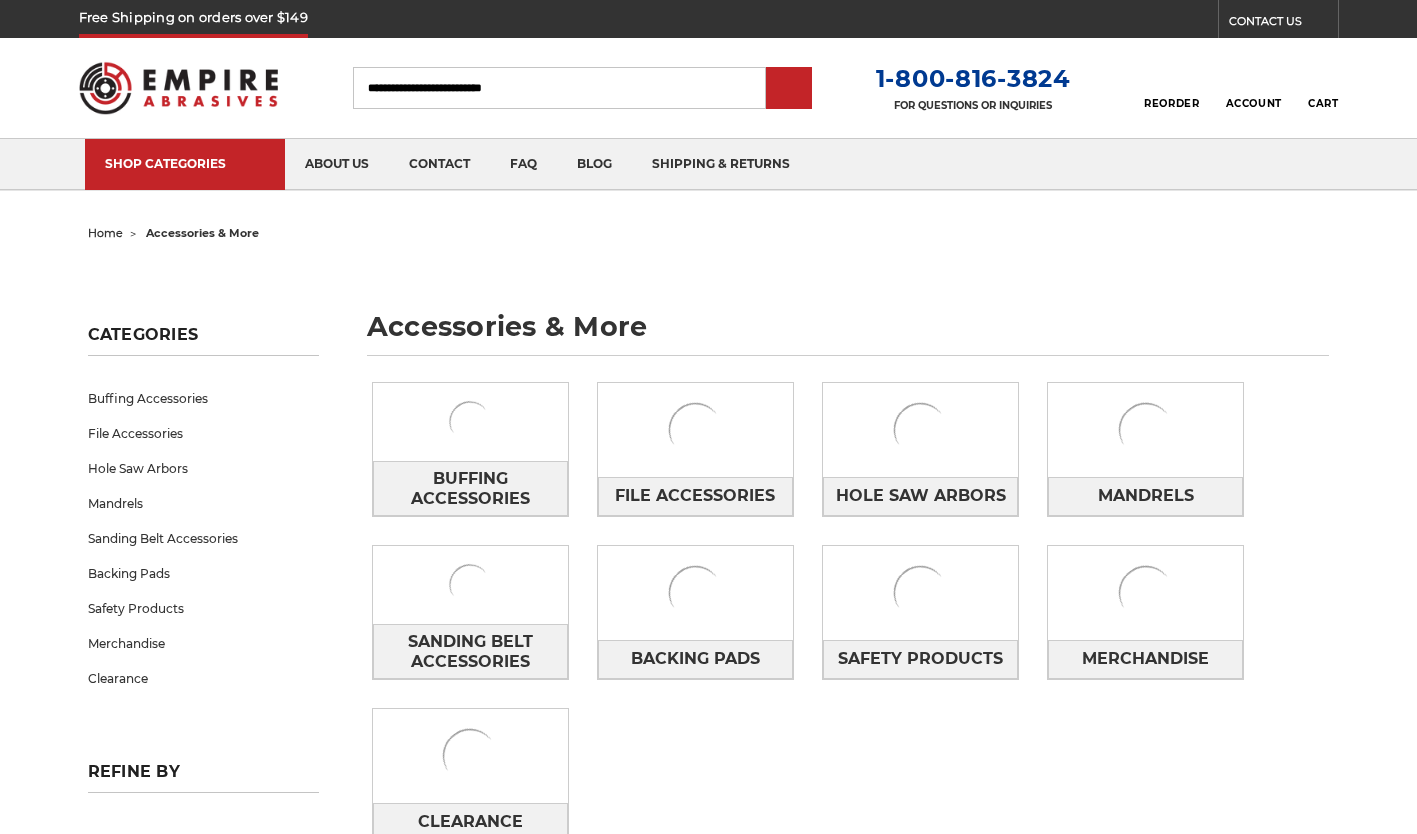 scroll, scrollTop: 0, scrollLeft: 0, axis: both 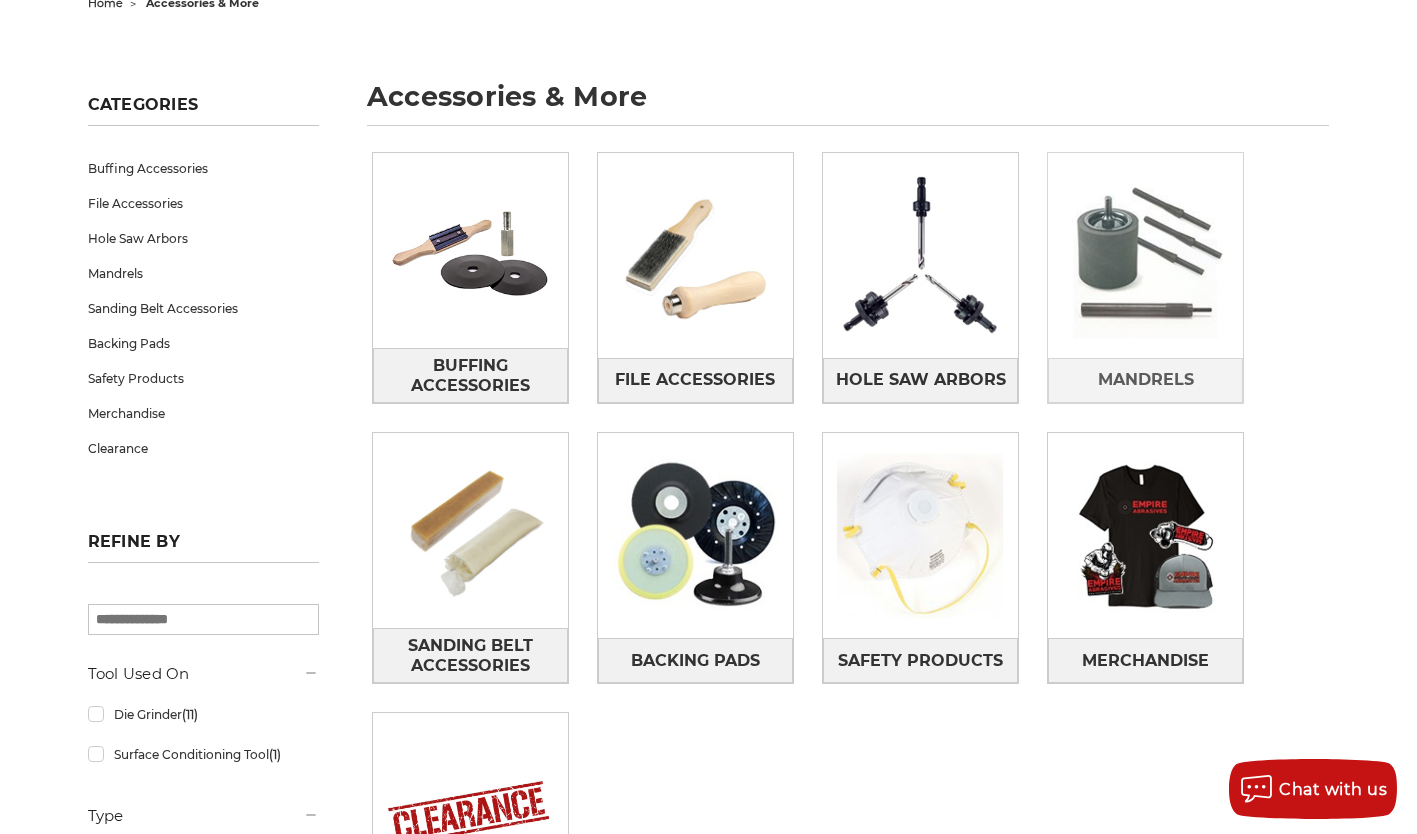 click at bounding box center [1145, 255] 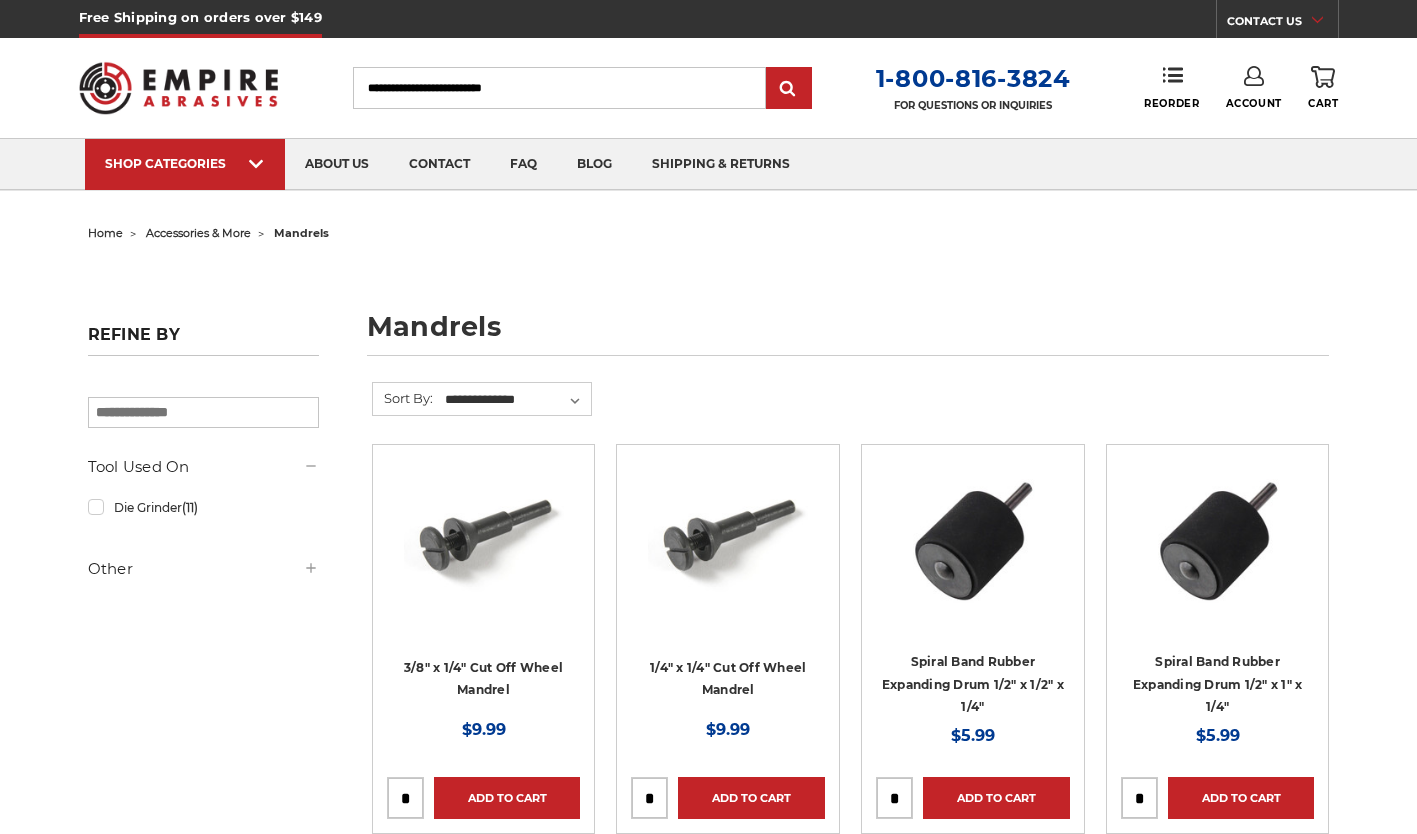 scroll, scrollTop: 0, scrollLeft: 0, axis: both 